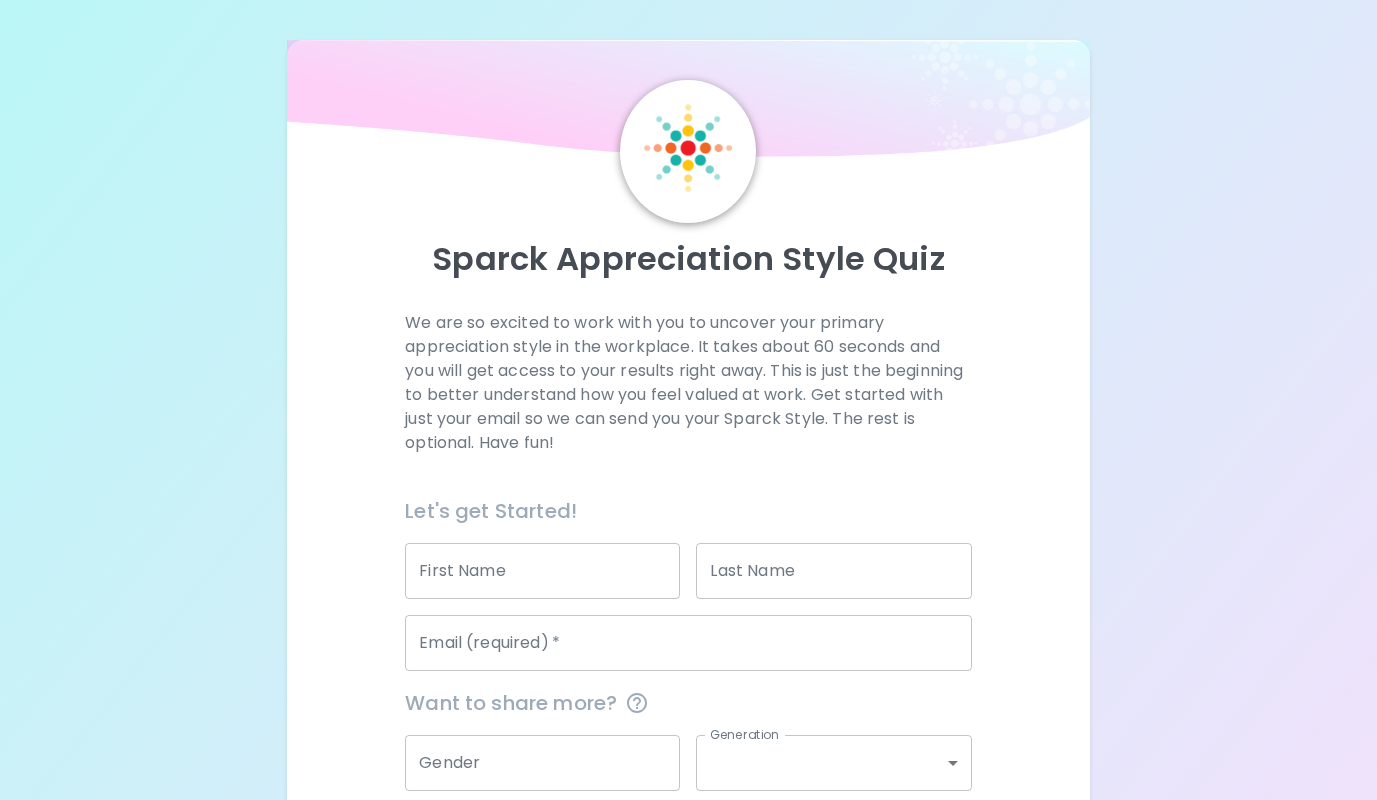 scroll, scrollTop: 0, scrollLeft: 0, axis: both 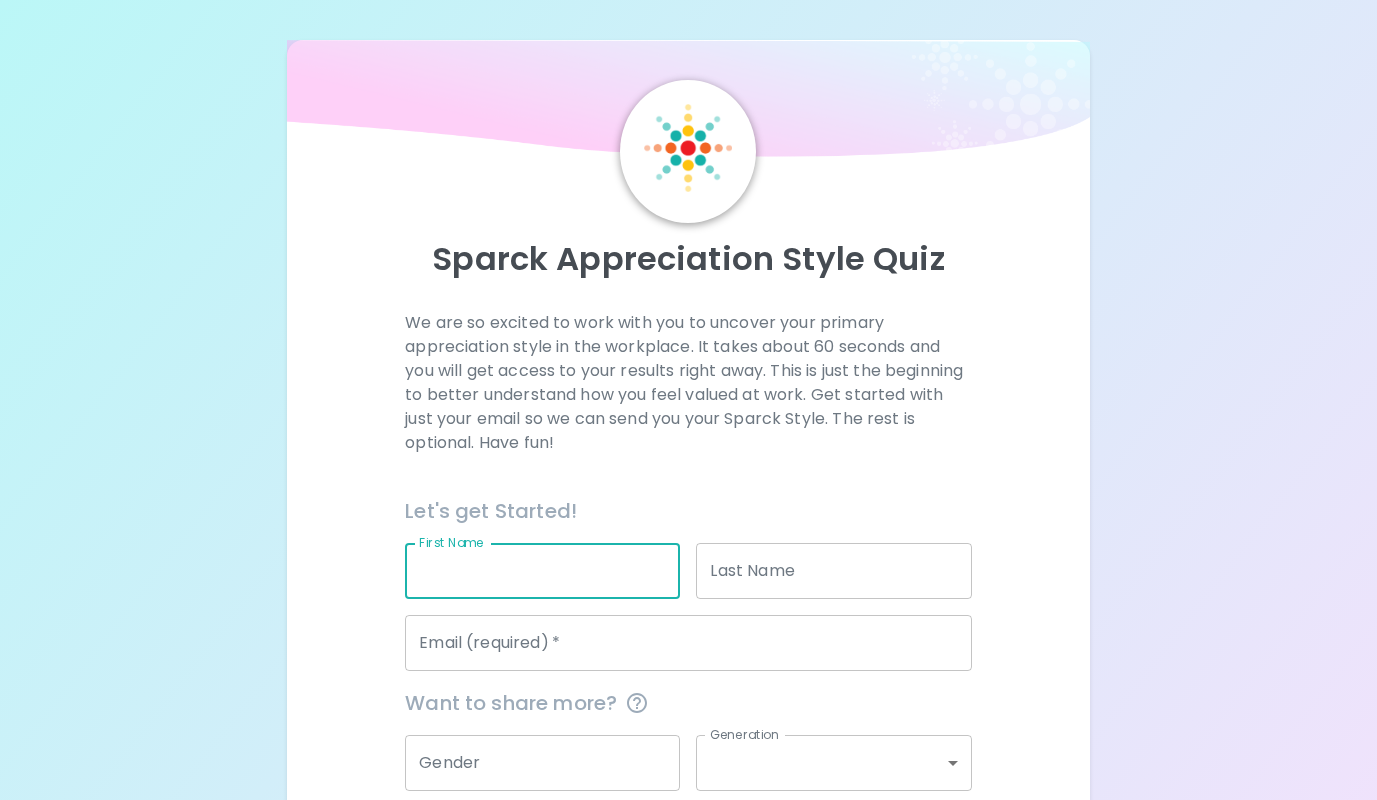 click on "First Name" at bounding box center (542, 571) 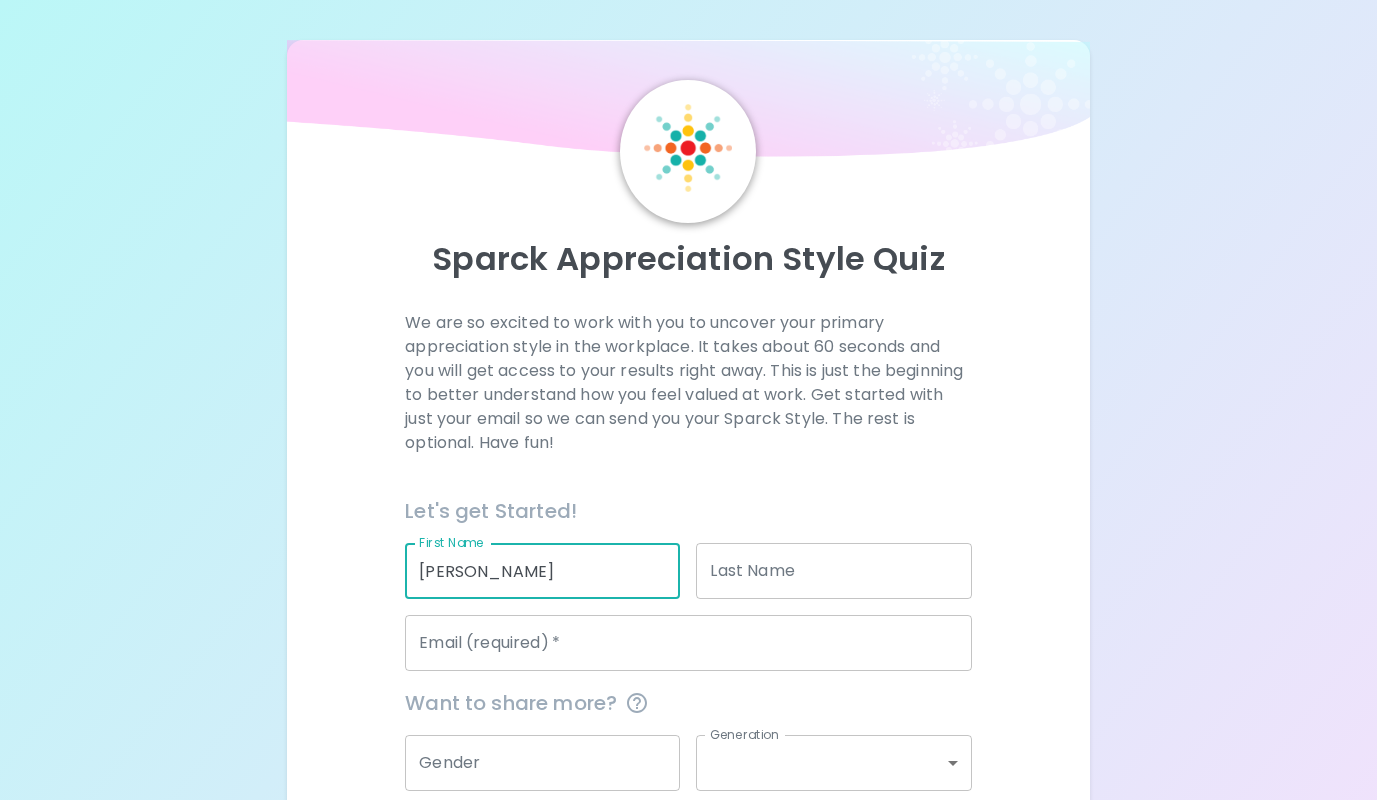 type on "[PERSON_NAME]" 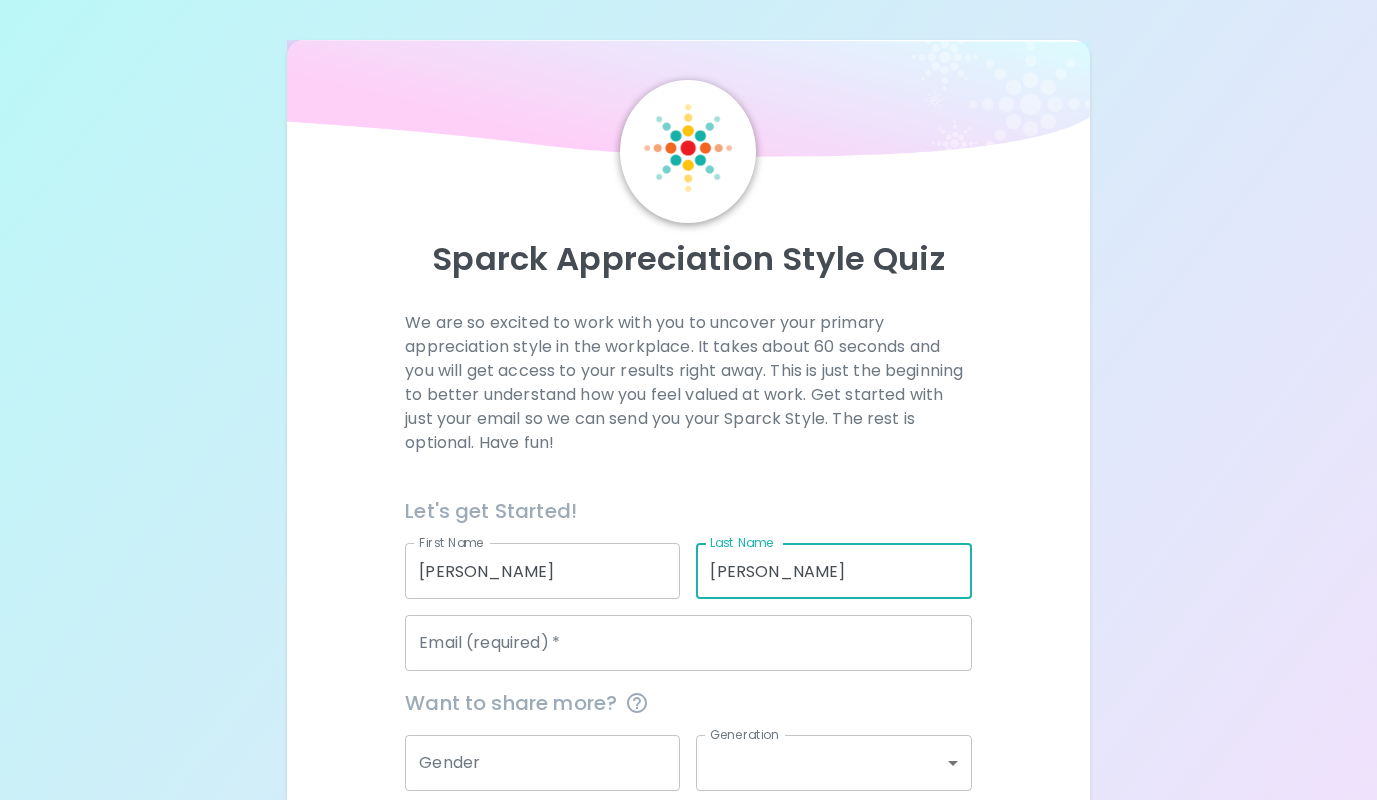 type on "[PERSON_NAME]" 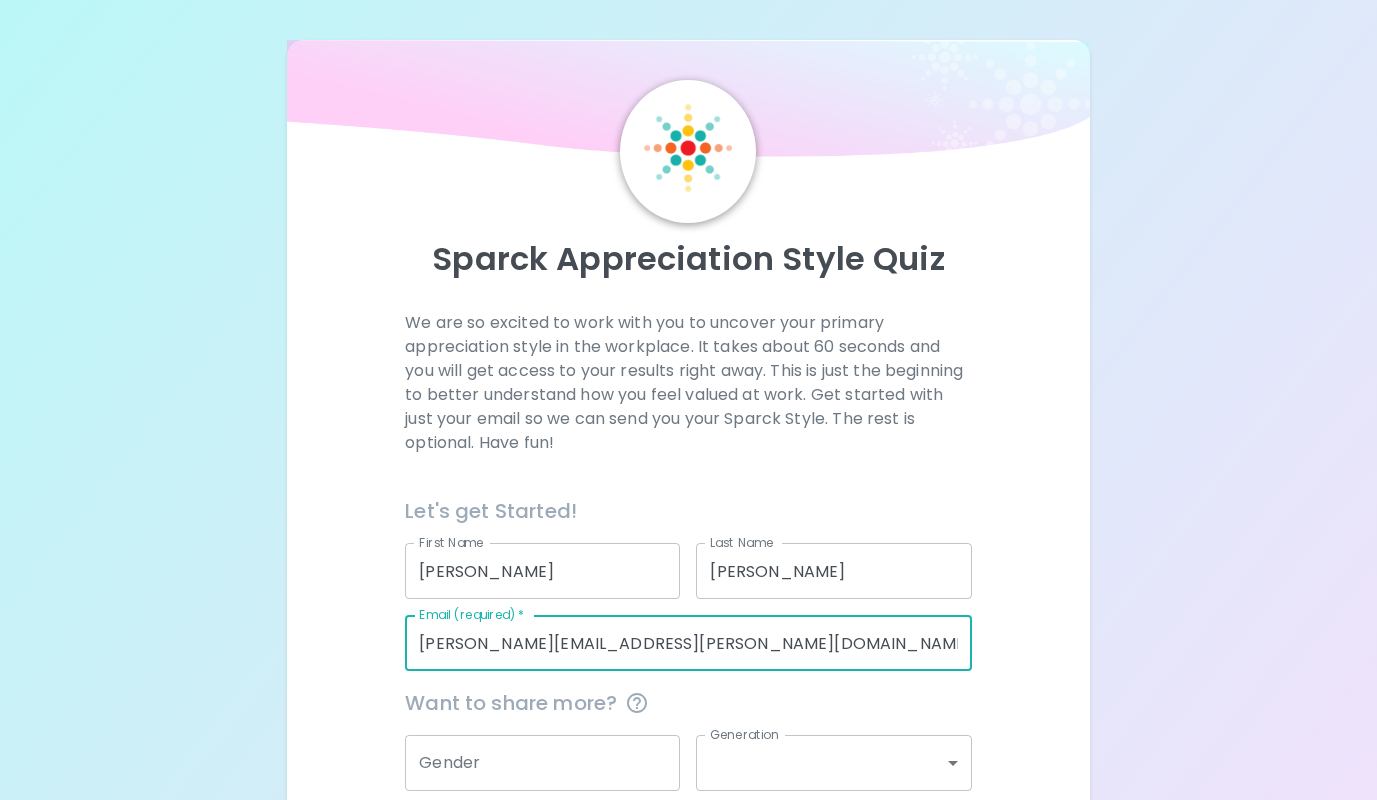 type on "[PERSON_NAME][EMAIL_ADDRESS][PERSON_NAME][DOMAIN_NAME]" 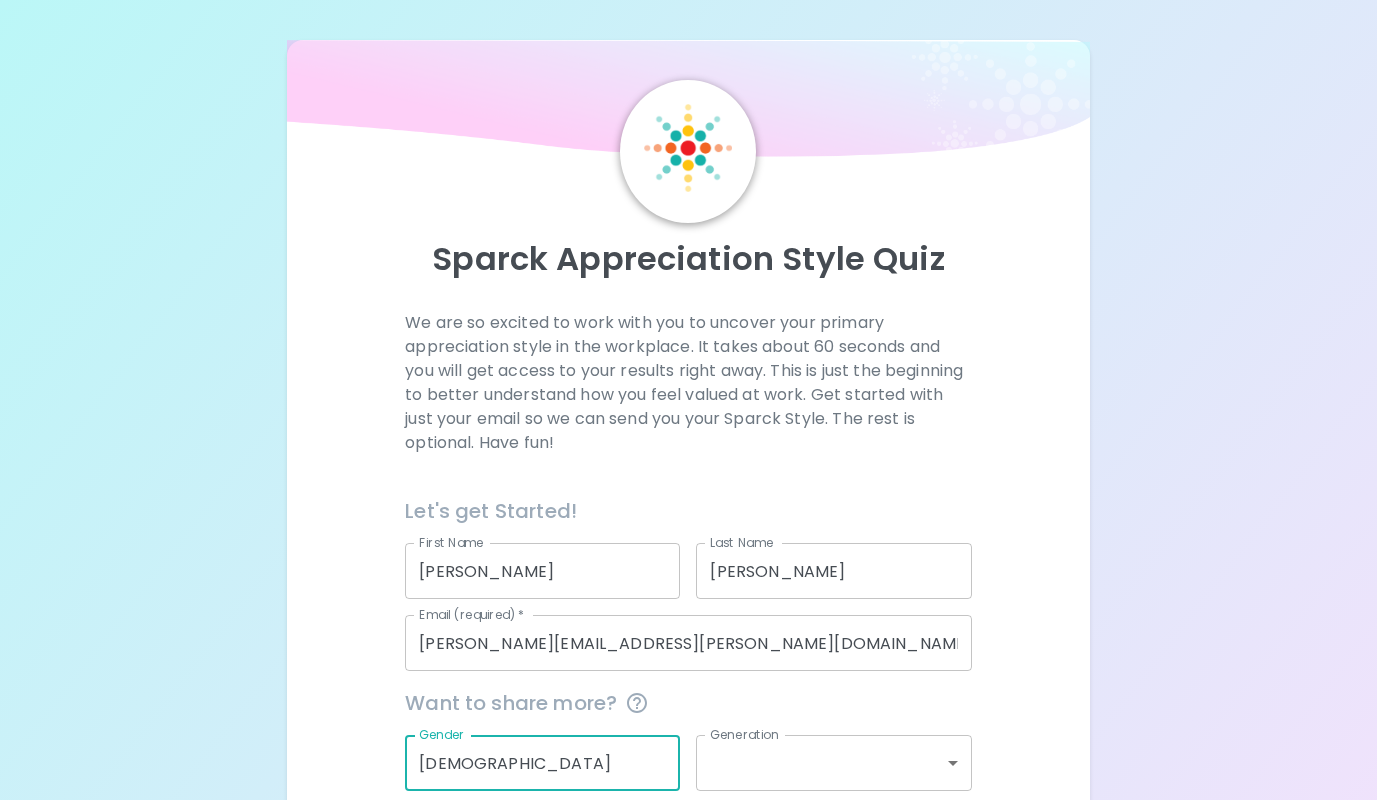 type on "[DEMOGRAPHIC_DATA]" 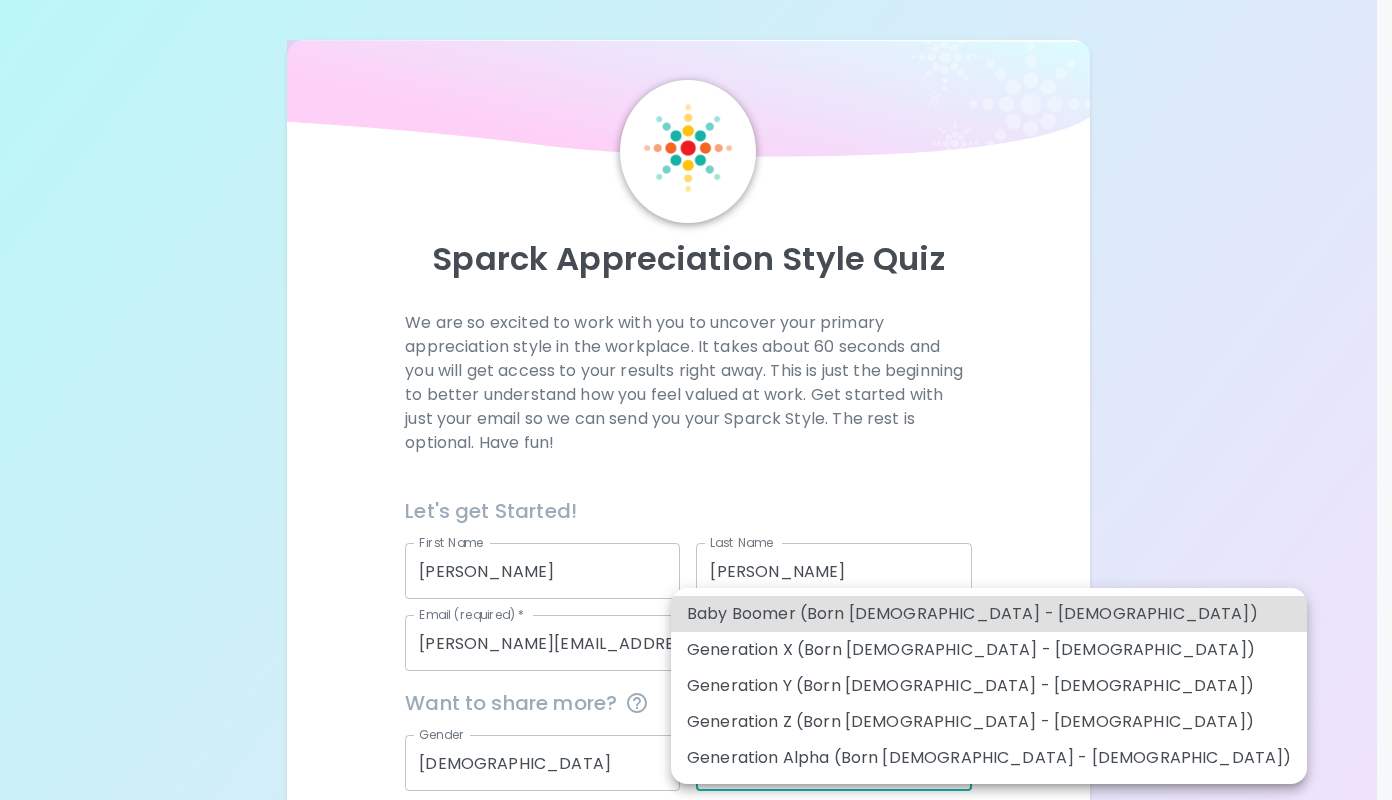 type 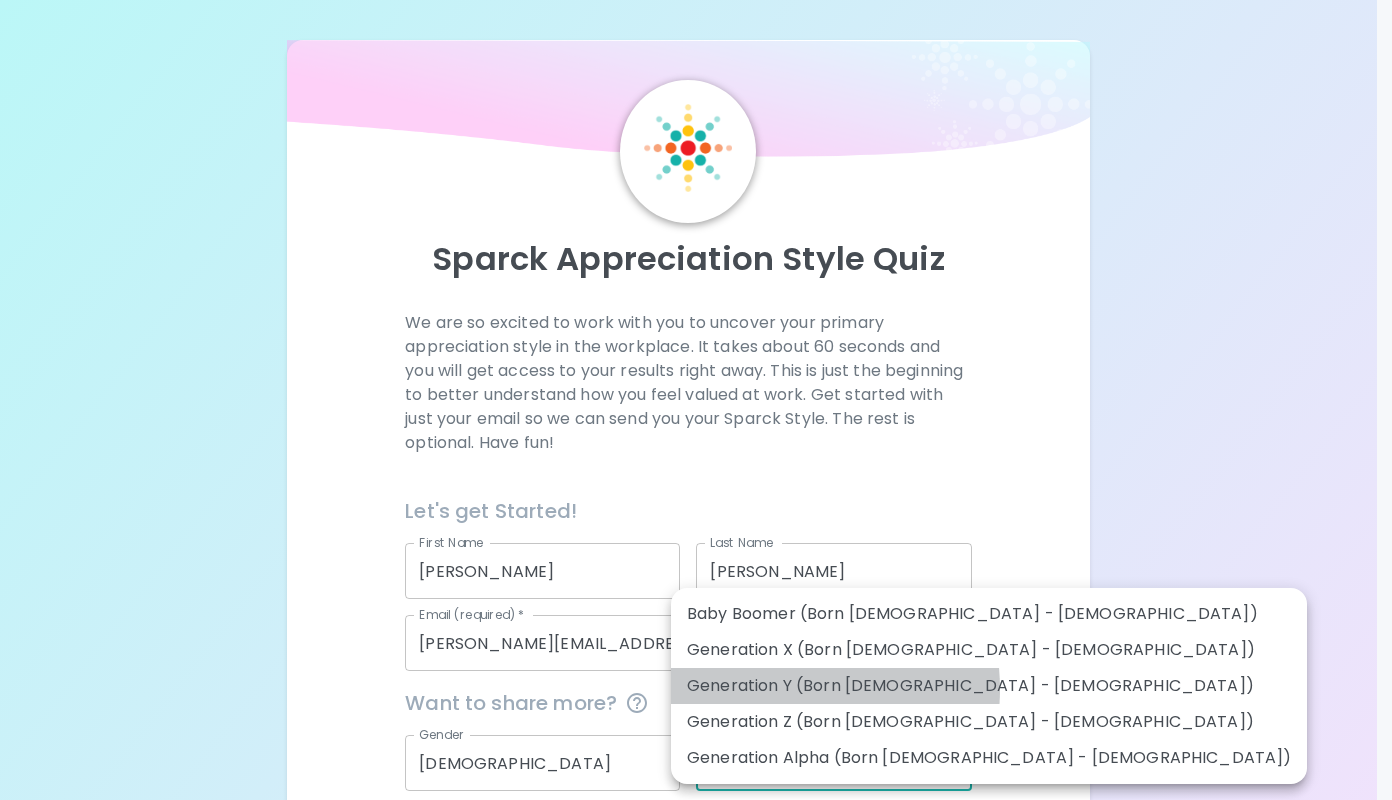click on "Generation Y (Born [DEMOGRAPHIC_DATA] - [DEMOGRAPHIC_DATA])" at bounding box center [989, 686] 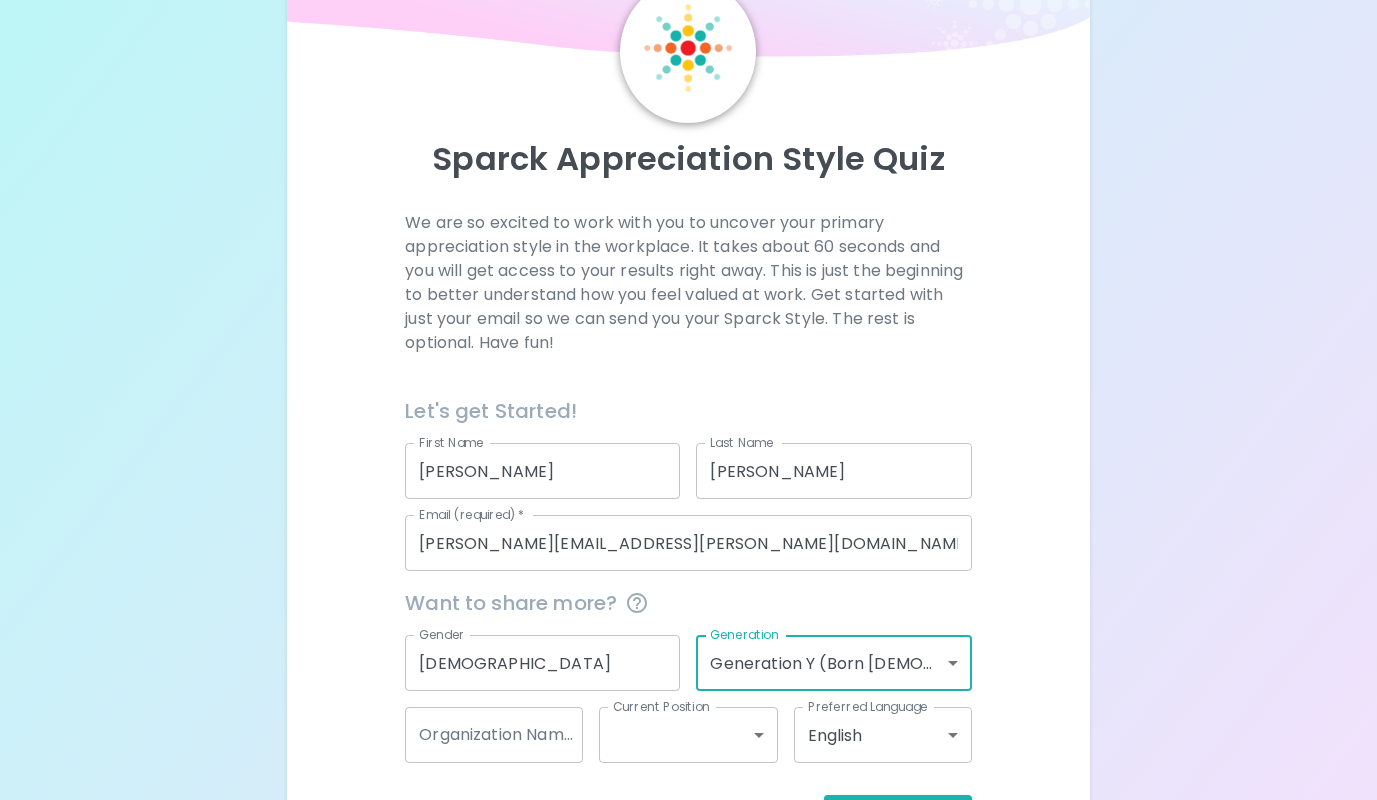 scroll, scrollTop: 177, scrollLeft: 0, axis: vertical 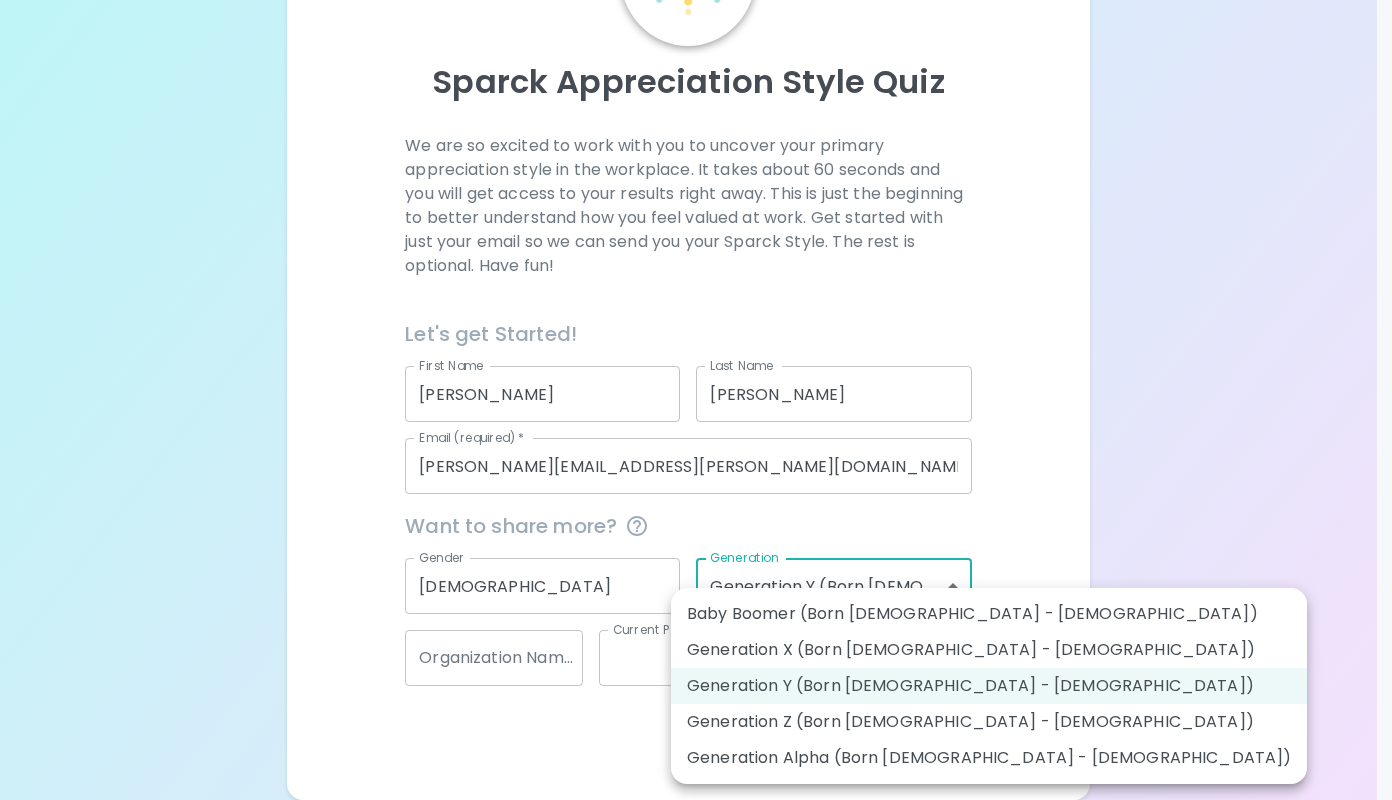 click on "Sparck Appreciation Style Quiz We are so excited to work with you to uncover your primary appreciation style in the workplace. It takes about 60 seconds and you will get access to your results right away. This is just the beginning to better understand how you feel valued at work. Get started with just your email so we can send you your Sparck Style. The rest is optional. Have fun! Let's get Started! First Name [PERSON_NAME] First Name Last Name [PERSON_NAME] Last Name Email (required)   * [PERSON_NAME][EMAIL_ADDRESS][PERSON_NAME][DOMAIN_NAME] Email (required)   * Want to share more? Gender [DEMOGRAPHIC_DATA] Gender Generation Generation Y (Born [DEMOGRAPHIC_DATA] - [DEMOGRAPHIC_DATA]) generation_y Generation Organization Name Organization Name Current Position ​ Current Position Preferred Language English en Preferred Language Get Started   English Español Baby Boomer (Born [DEMOGRAPHIC_DATA] - [DEMOGRAPHIC_DATA]) Generation X (Born [DEMOGRAPHIC_DATA] - [DEMOGRAPHIC_DATA]) Generation Y (Born [DEMOGRAPHIC_DATA] - [DEMOGRAPHIC_DATA]) Generation Z (Born [DEMOGRAPHIC_DATA] - [DEMOGRAPHIC_DATA]) Generation Alpha (Born [DEMOGRAPHIC_DATA] - [DEMOGRAPHIC_DATA])" at bounding box center [696, 311] 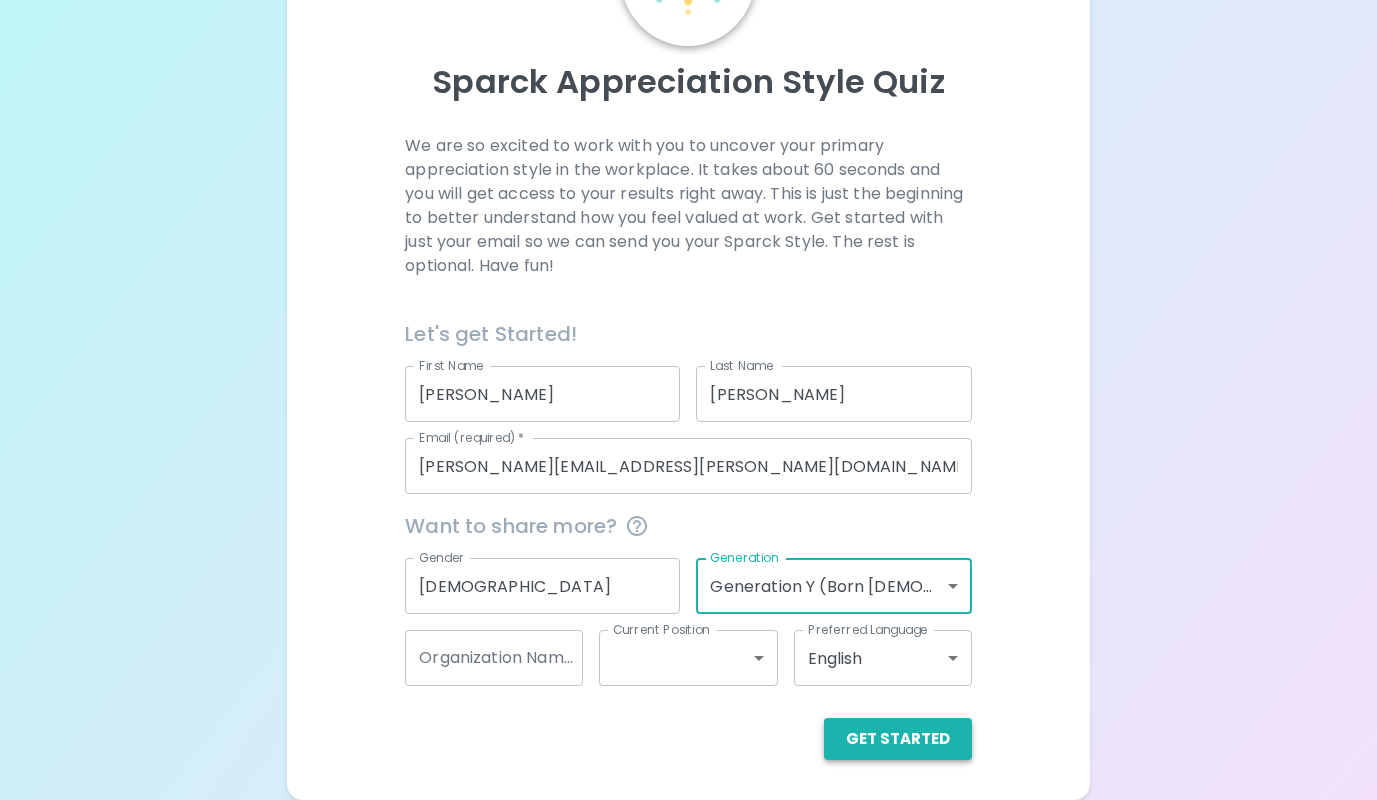 click on "Get Started" at bounding box center (898, 739) 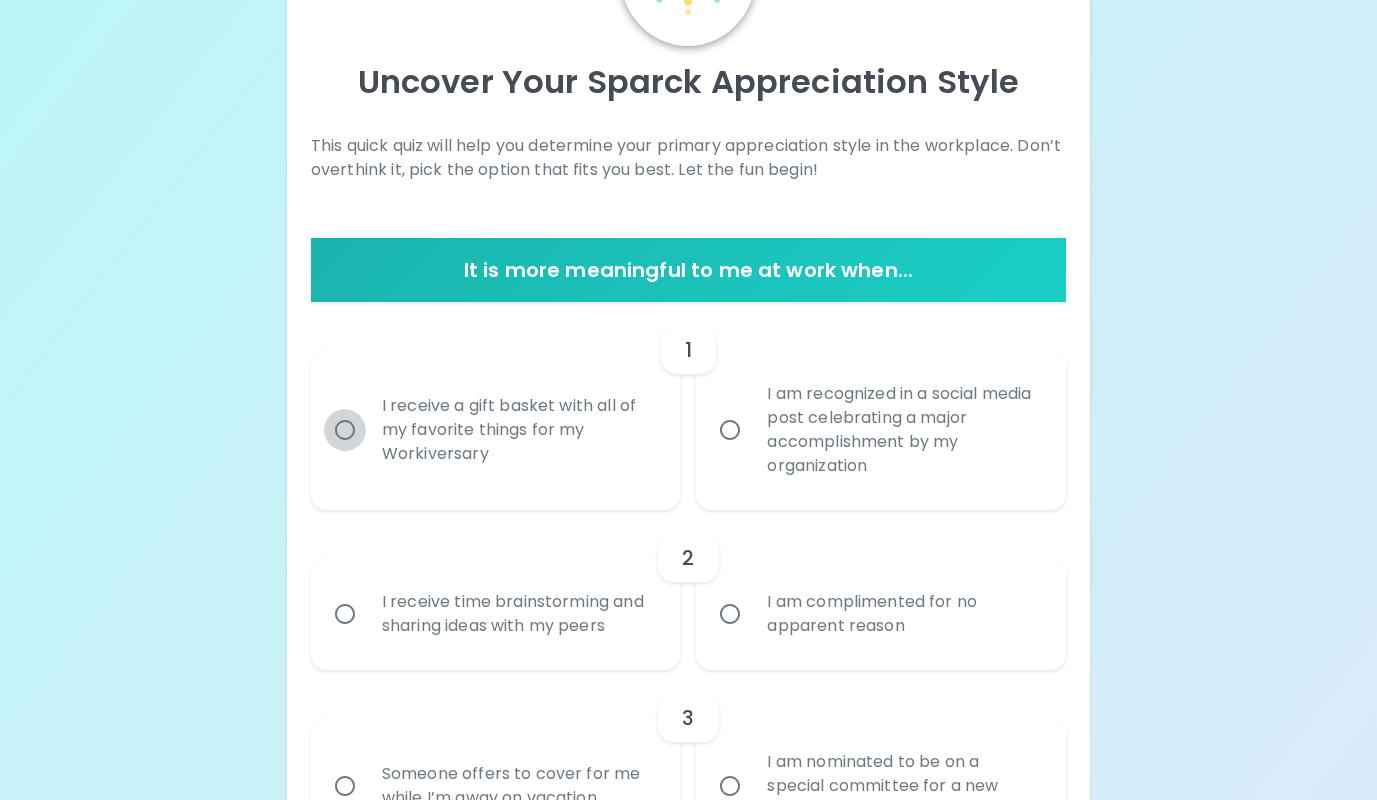click on "I receive a gift basket with all of my favorite things for my Workiversary" at bounding box center [345, 430] 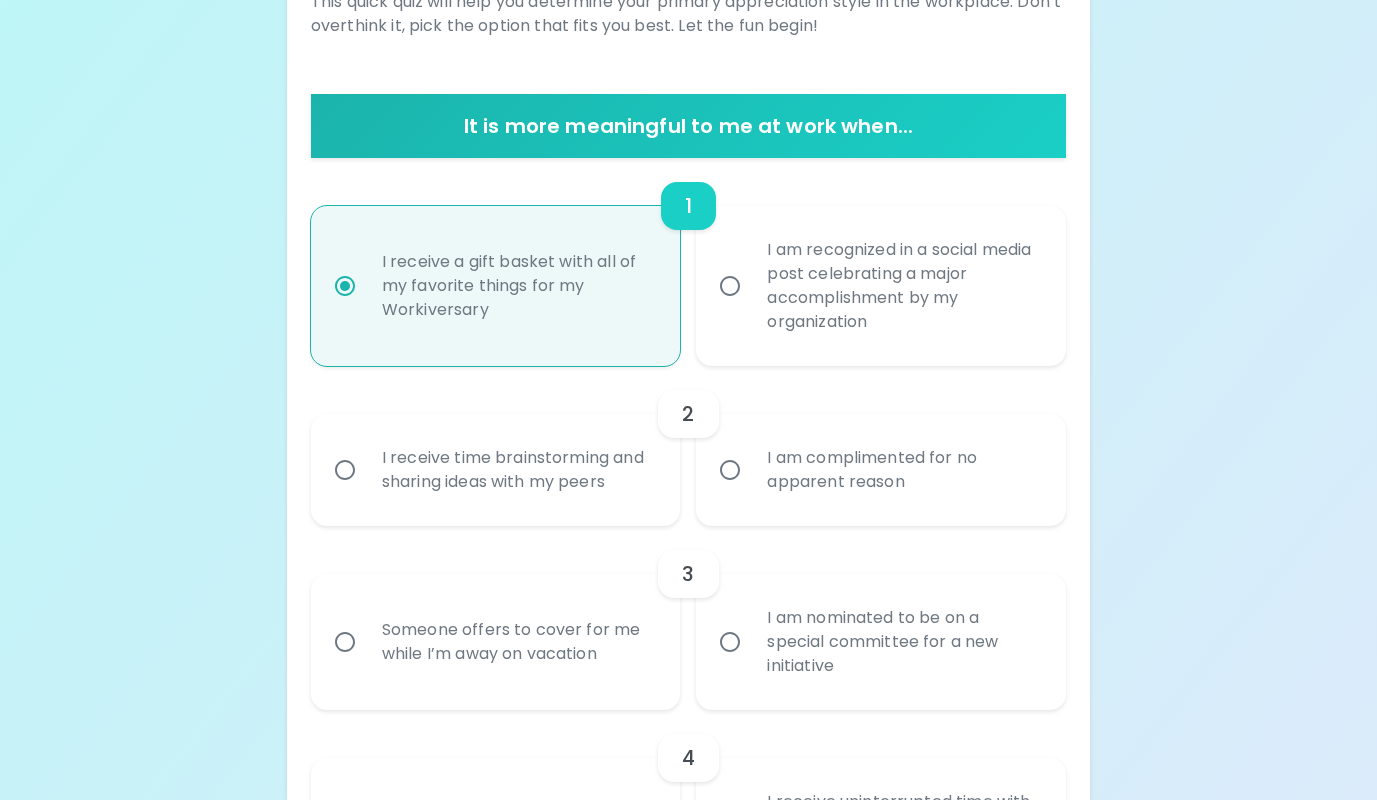 scroll, scrollTop: 337, scrollLeft: 0, axis: vertical 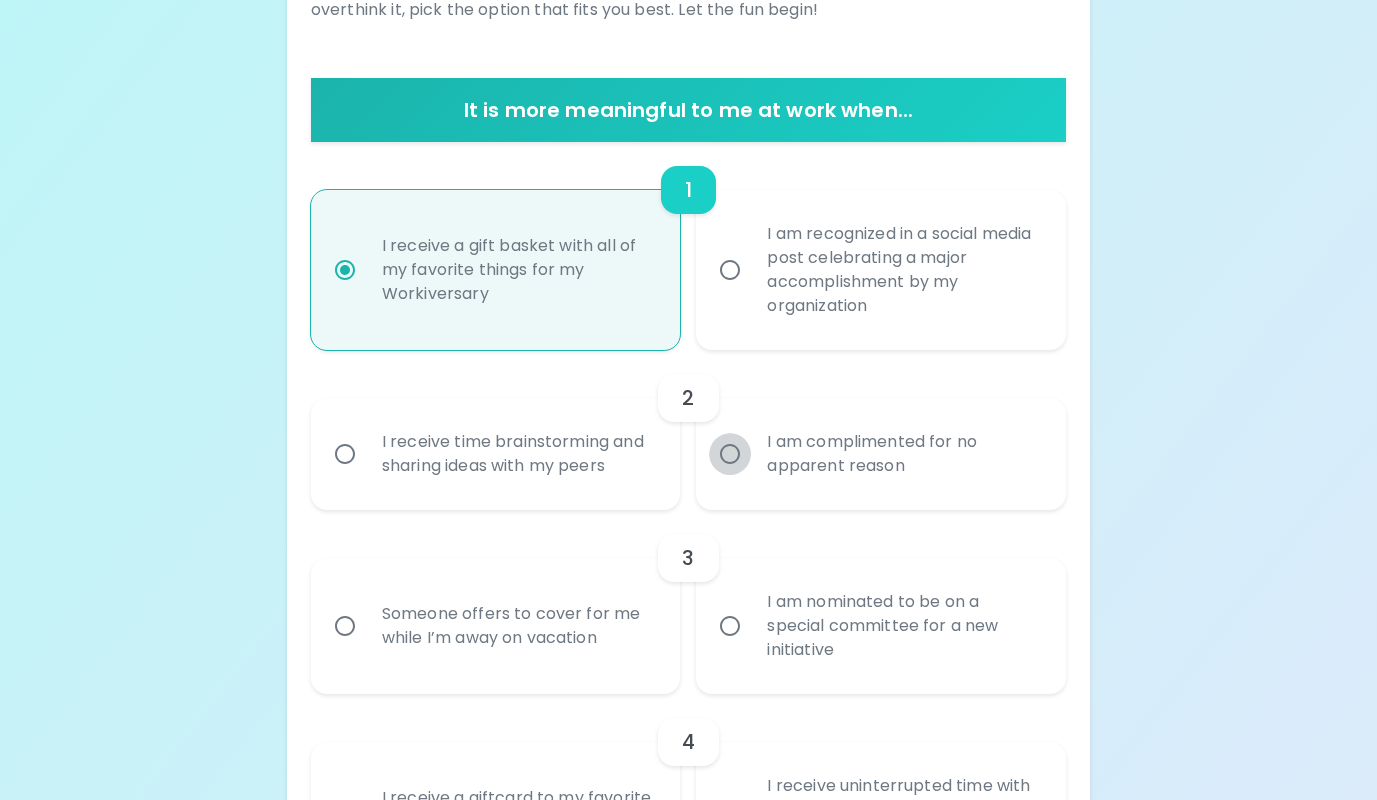 click on "I am complimented for no apparent reason" at bounding box center [730, 454] 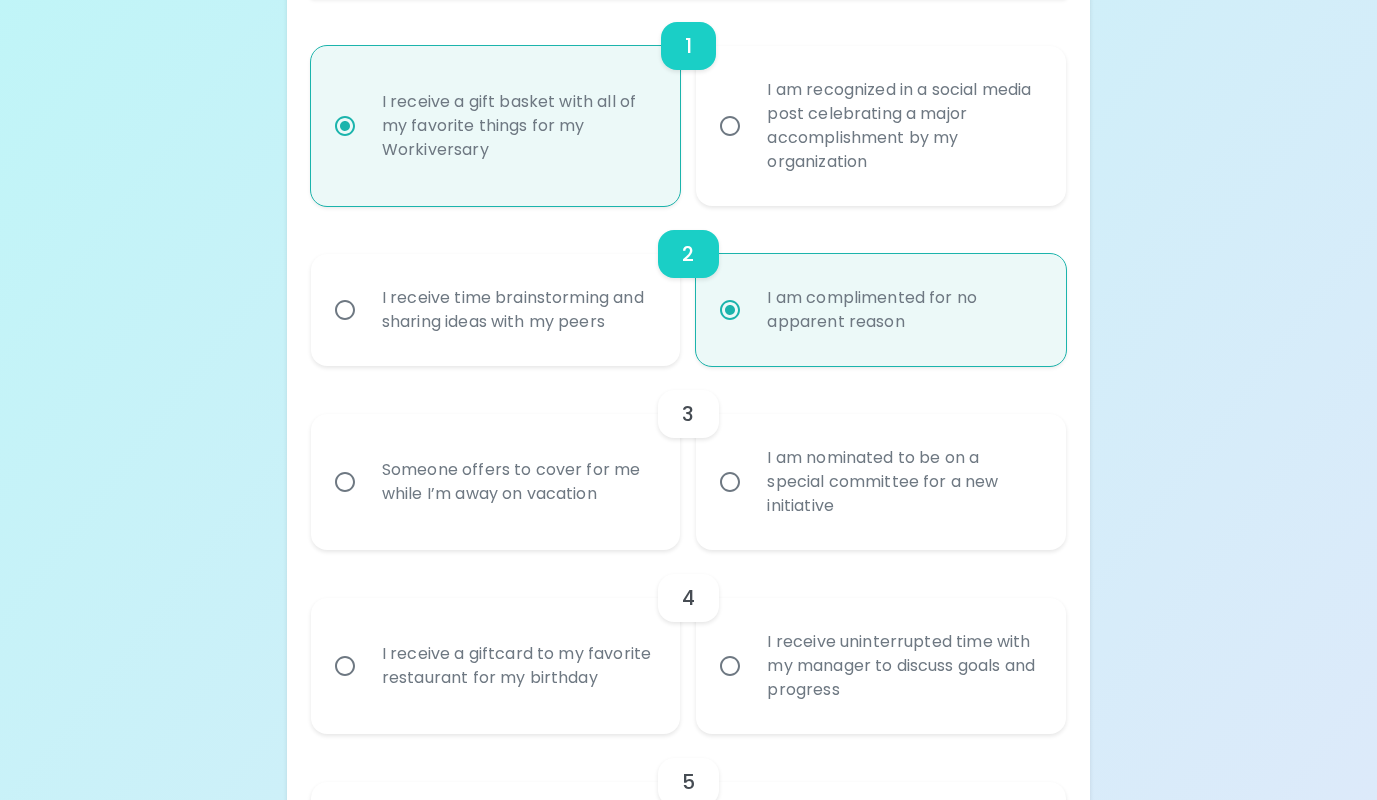 scroll, scrollTop: 497, scrollLeft: 0, axis: vertical 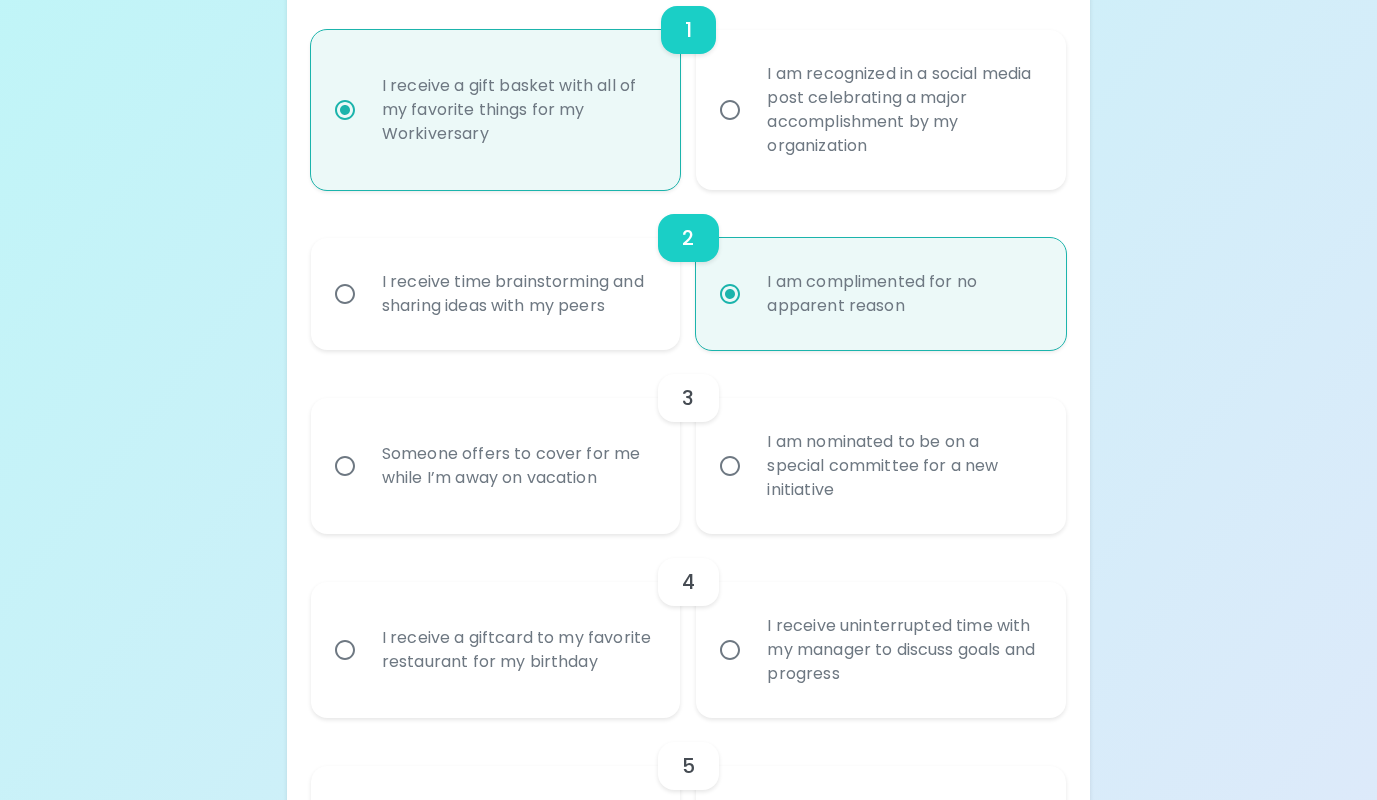 radio on "true" 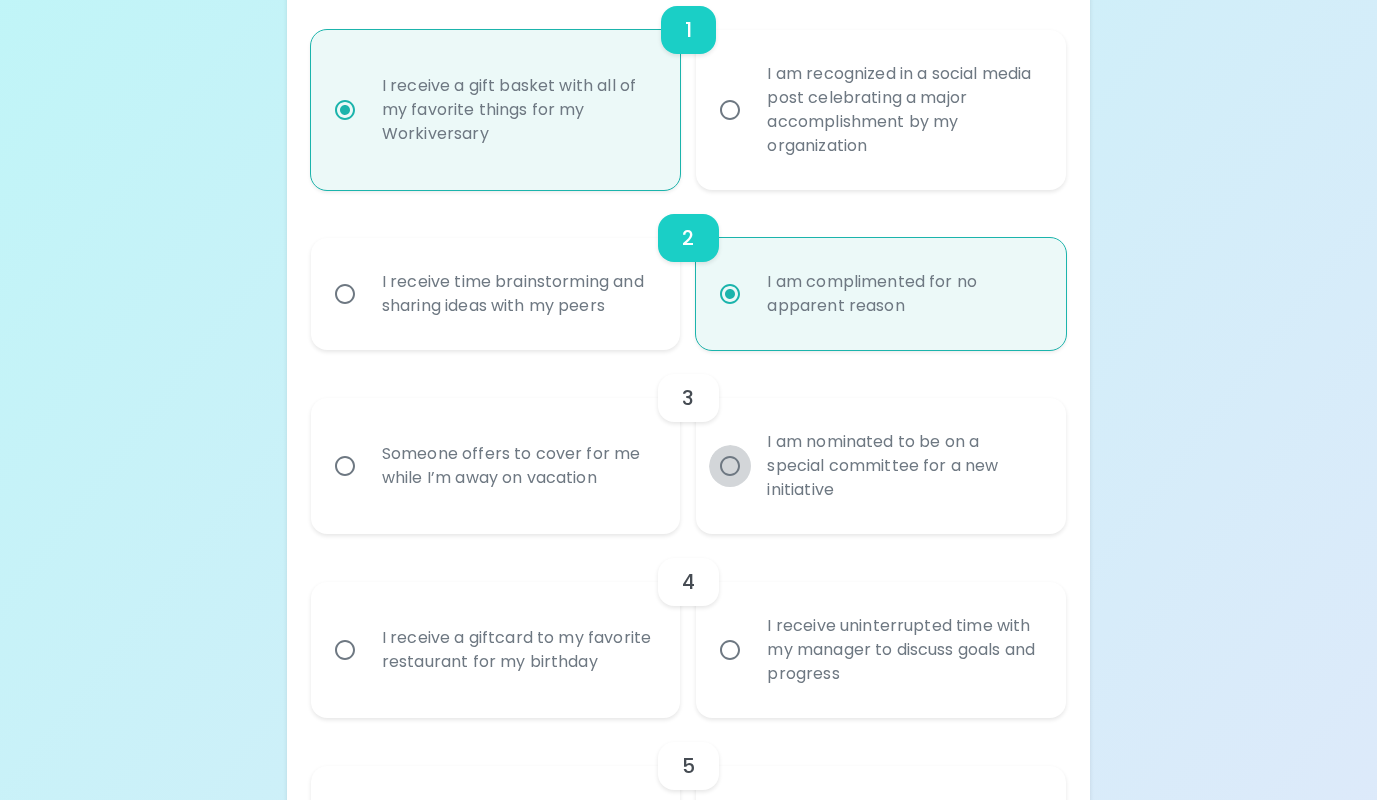 click on "I am nominated to be on a special committee for a new initiative" at bounding box center (730, 466) 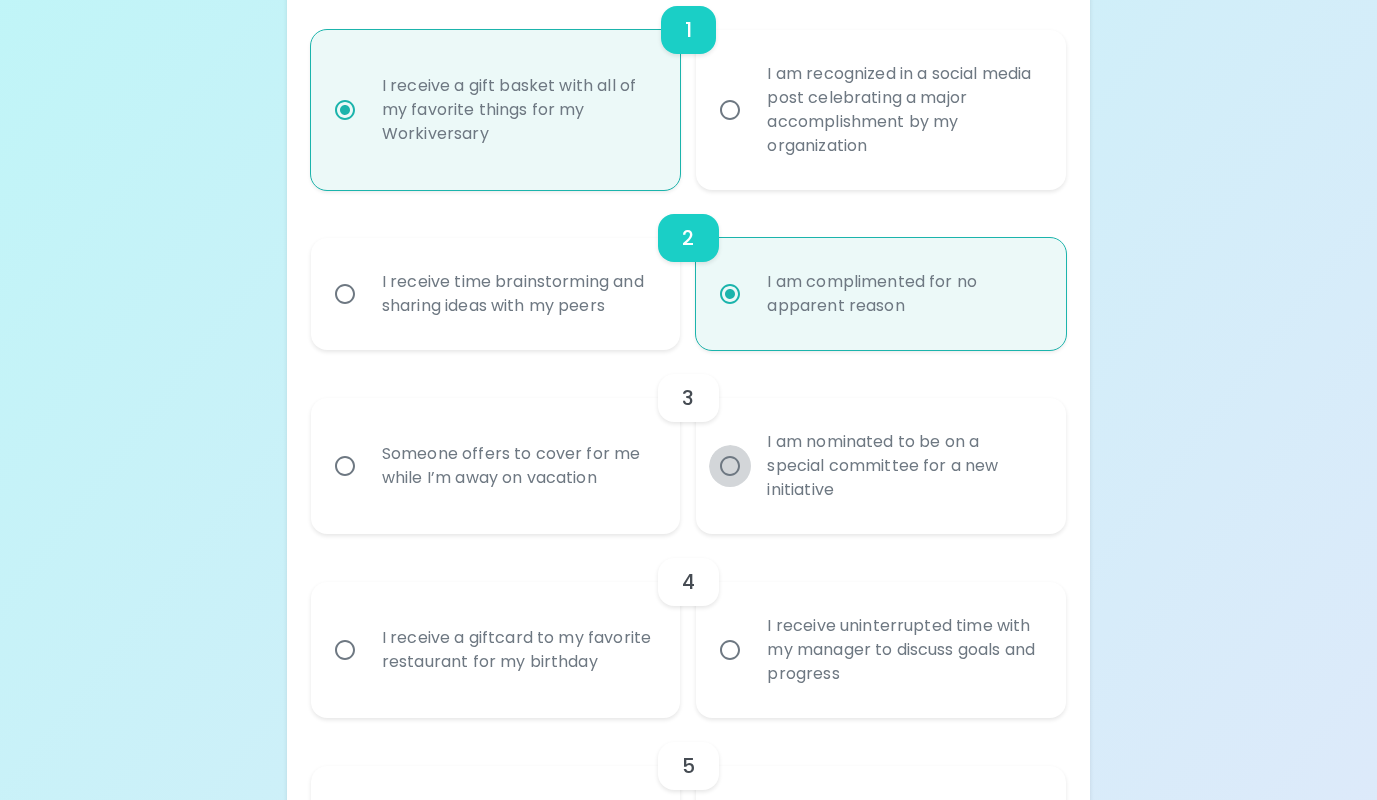 radio on "false" 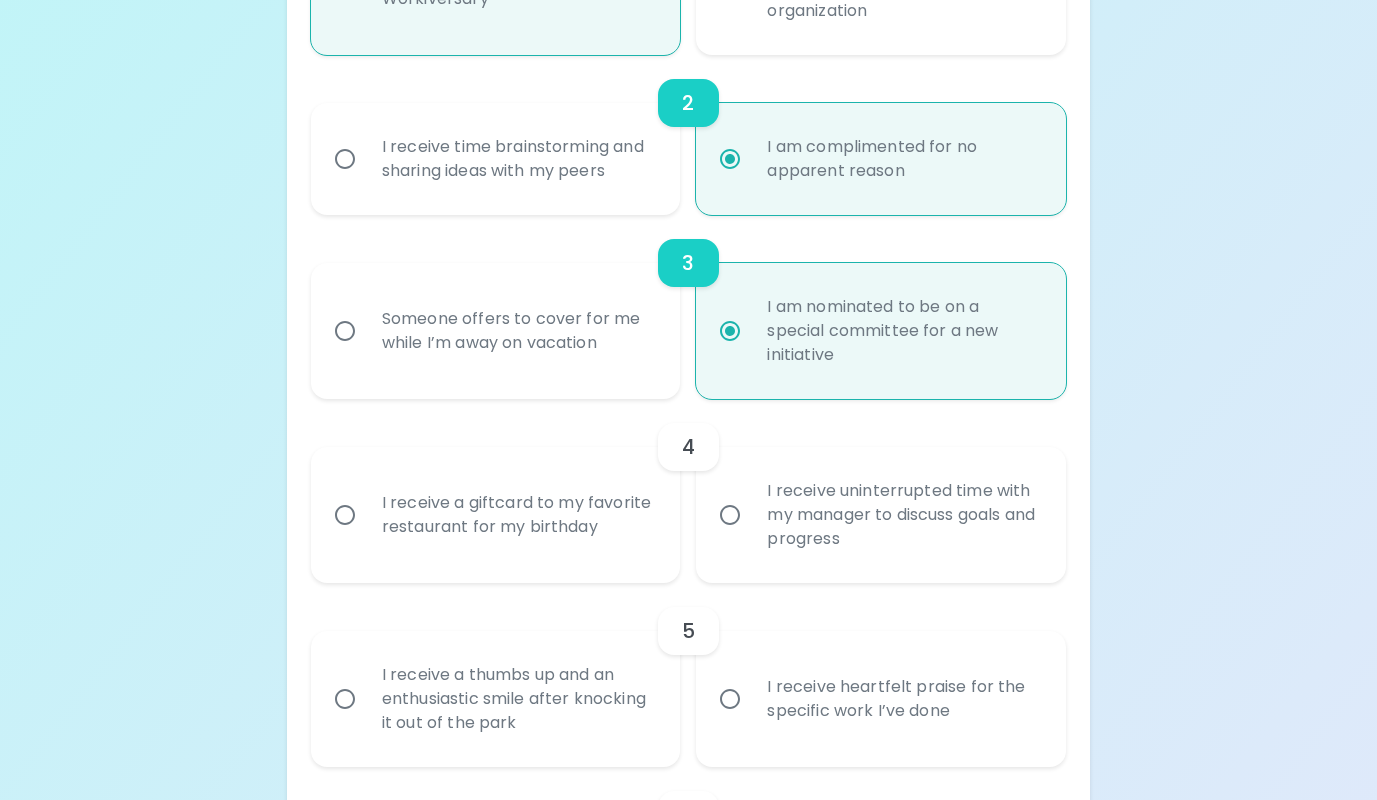 scroll, scrollTop: 657, scrollLeft: 0, axis: vertical 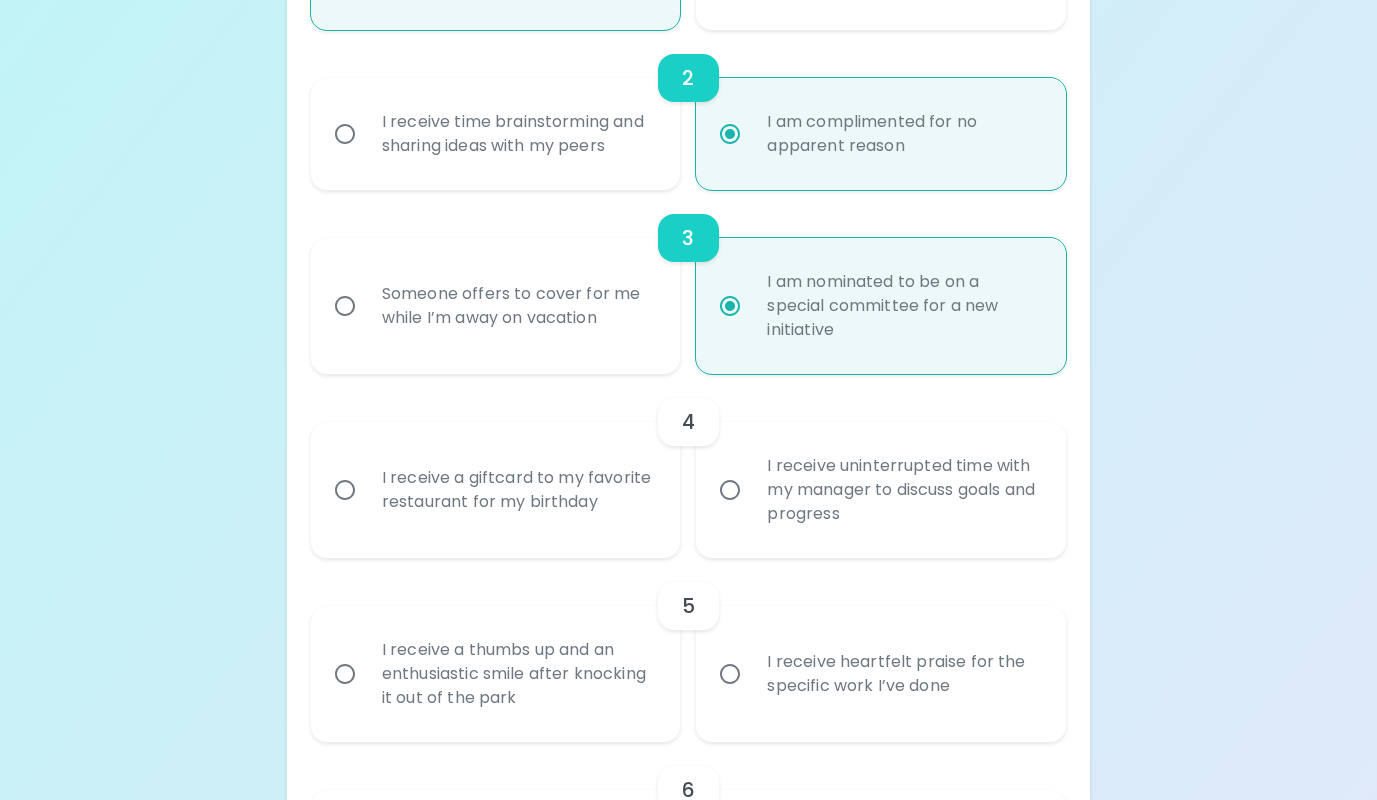 radio on "true" 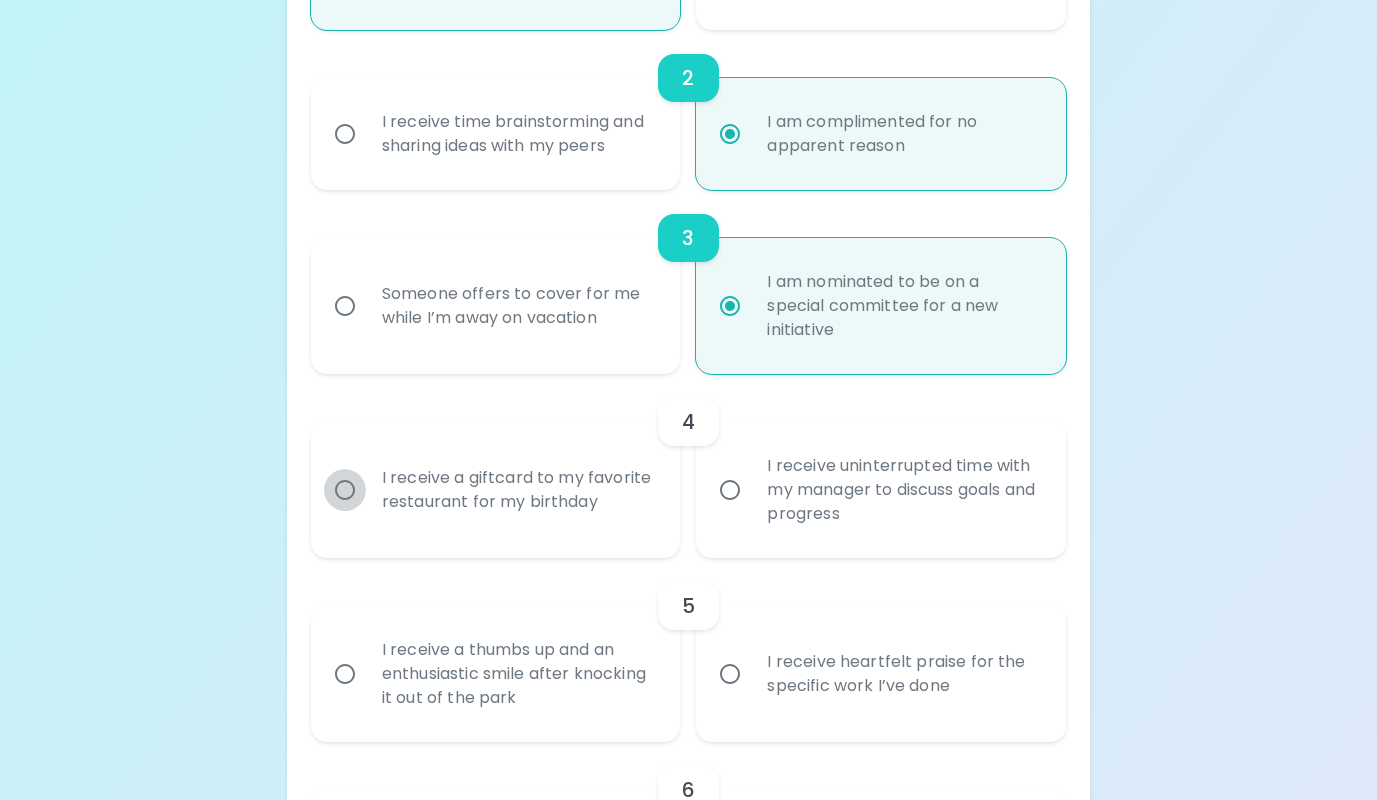 click on "I receive a giftcard to my favorite restaurant for my birthday" at bounding box center (345, 490) 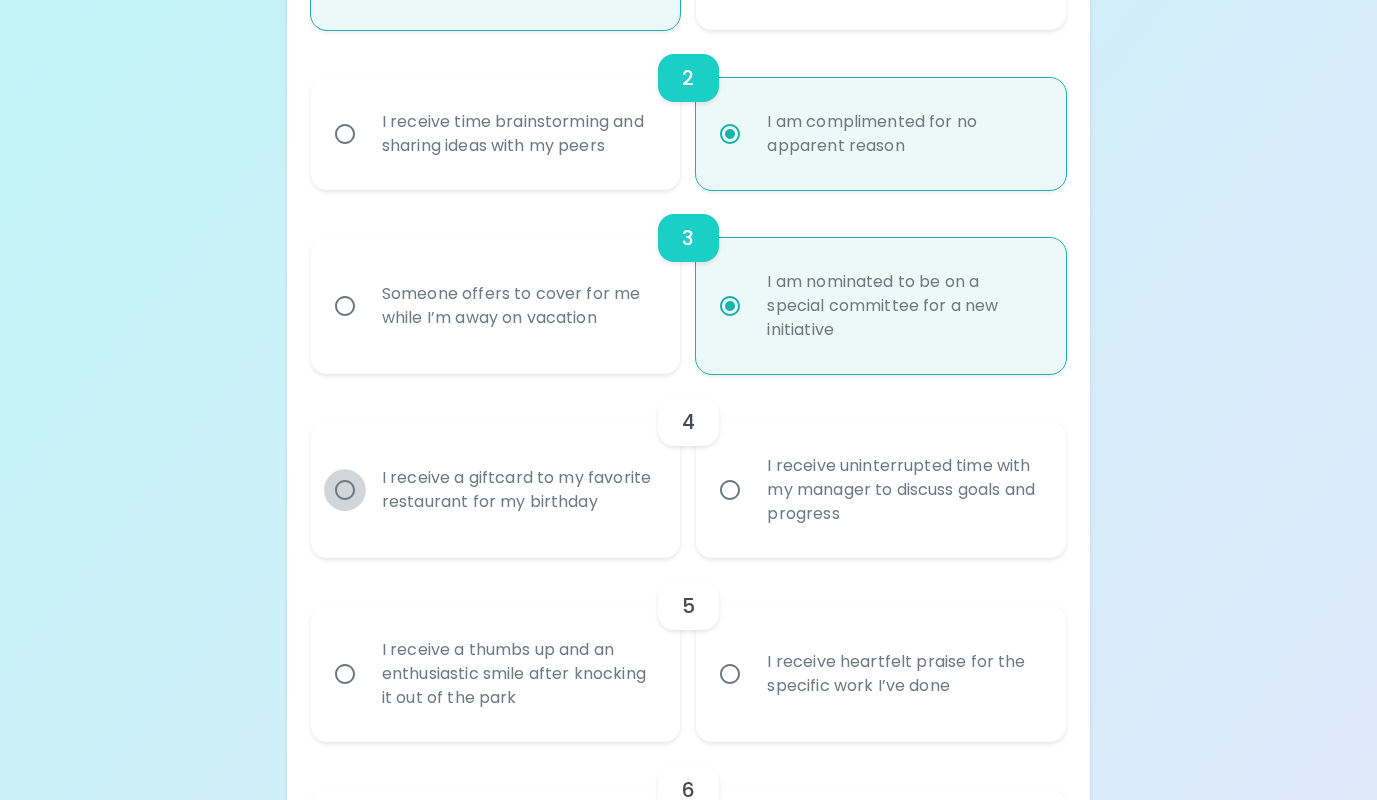 radio on "false" 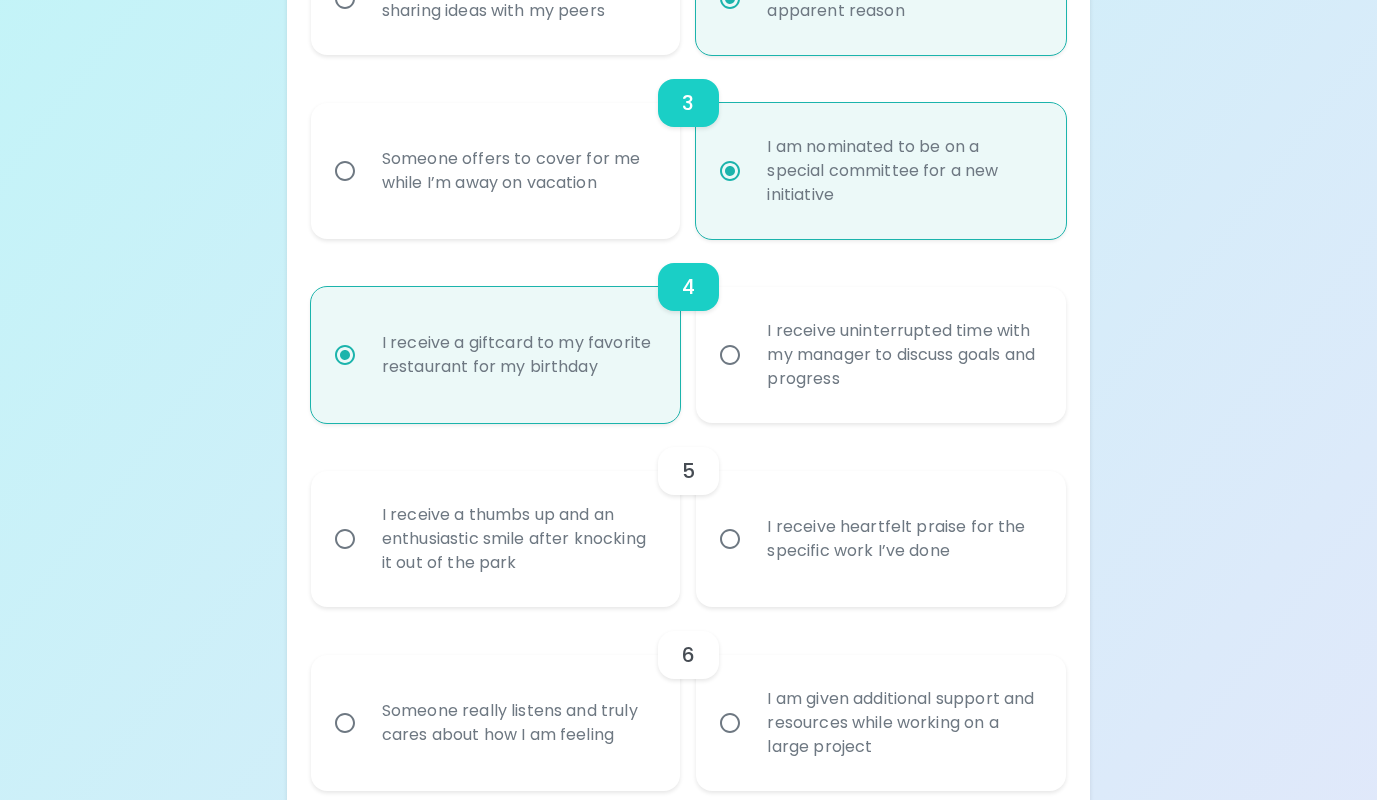 scroll, scrollTop: 817, scrollLeft: 0, axis: vertical 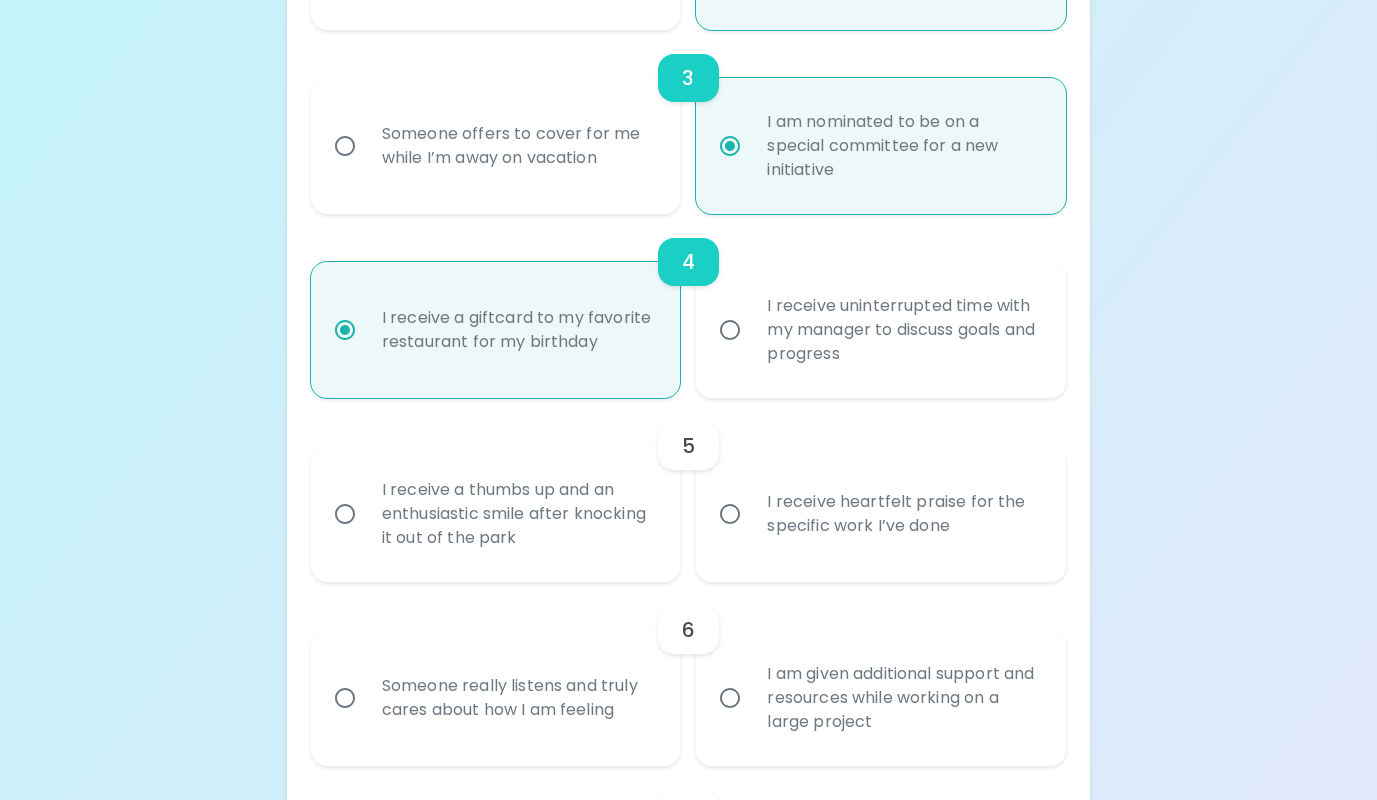 radio on "true" 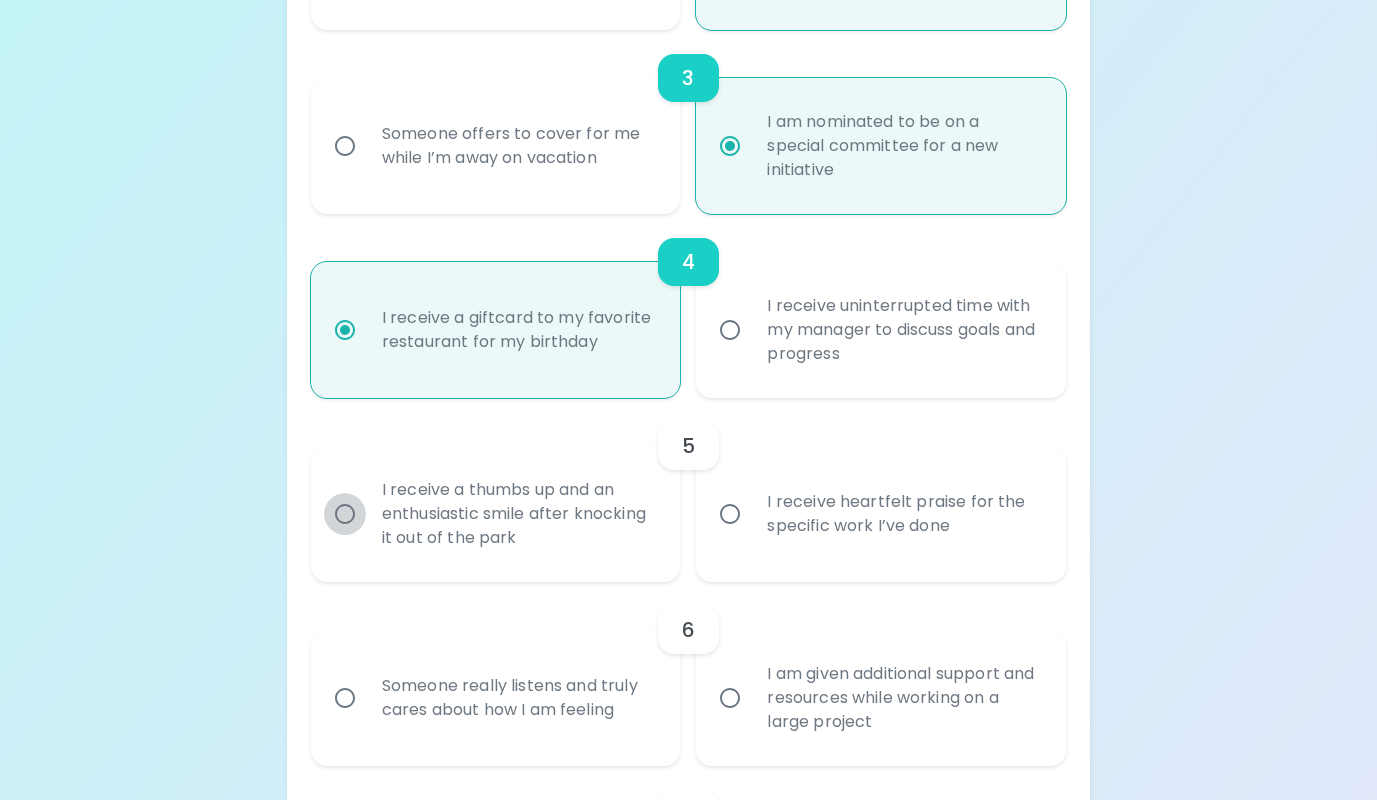 click on "I receive a thumbs up and an enthusiastic smile after knocking it out of the park" at bounding box center [345, 514] 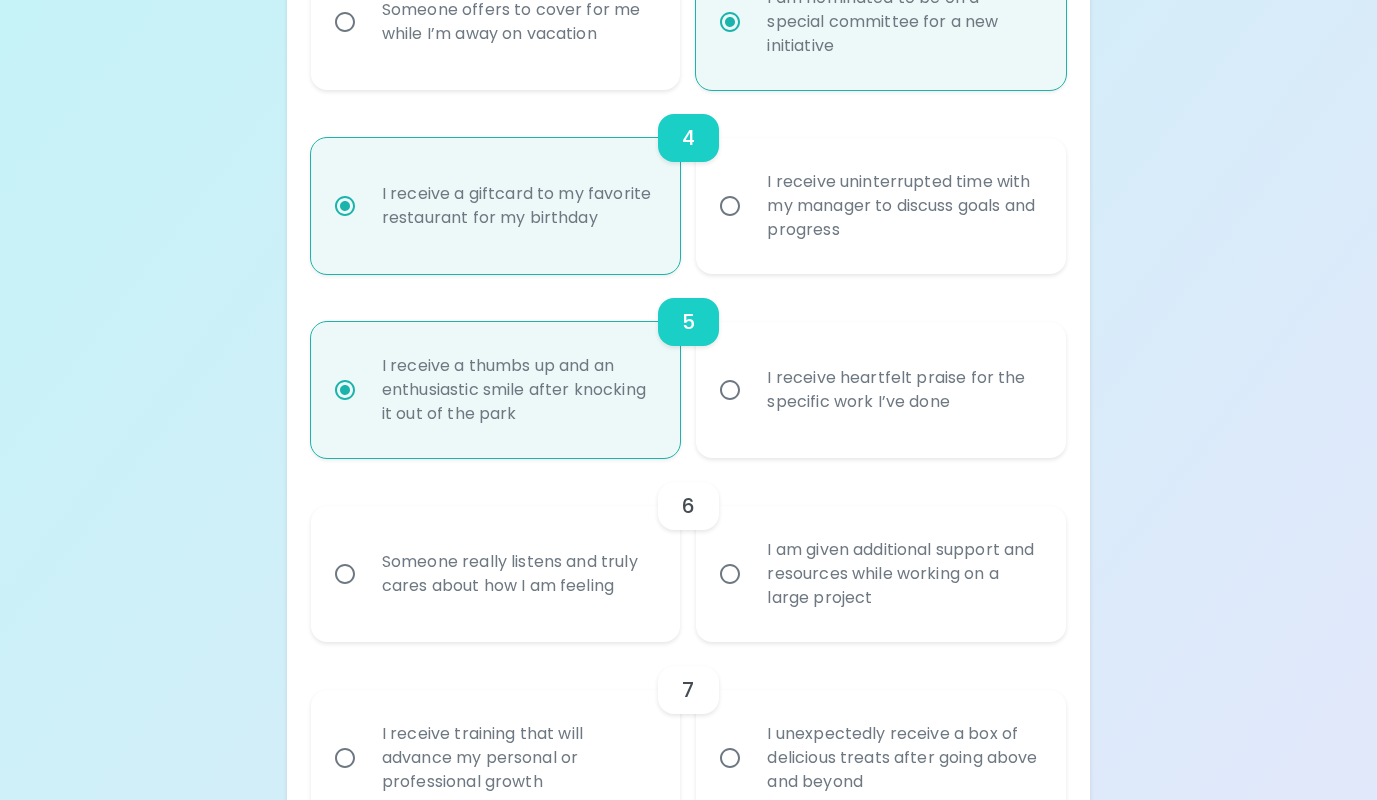 scroll, scrollTop: 977, scrollLeft: 0, axis: vertical 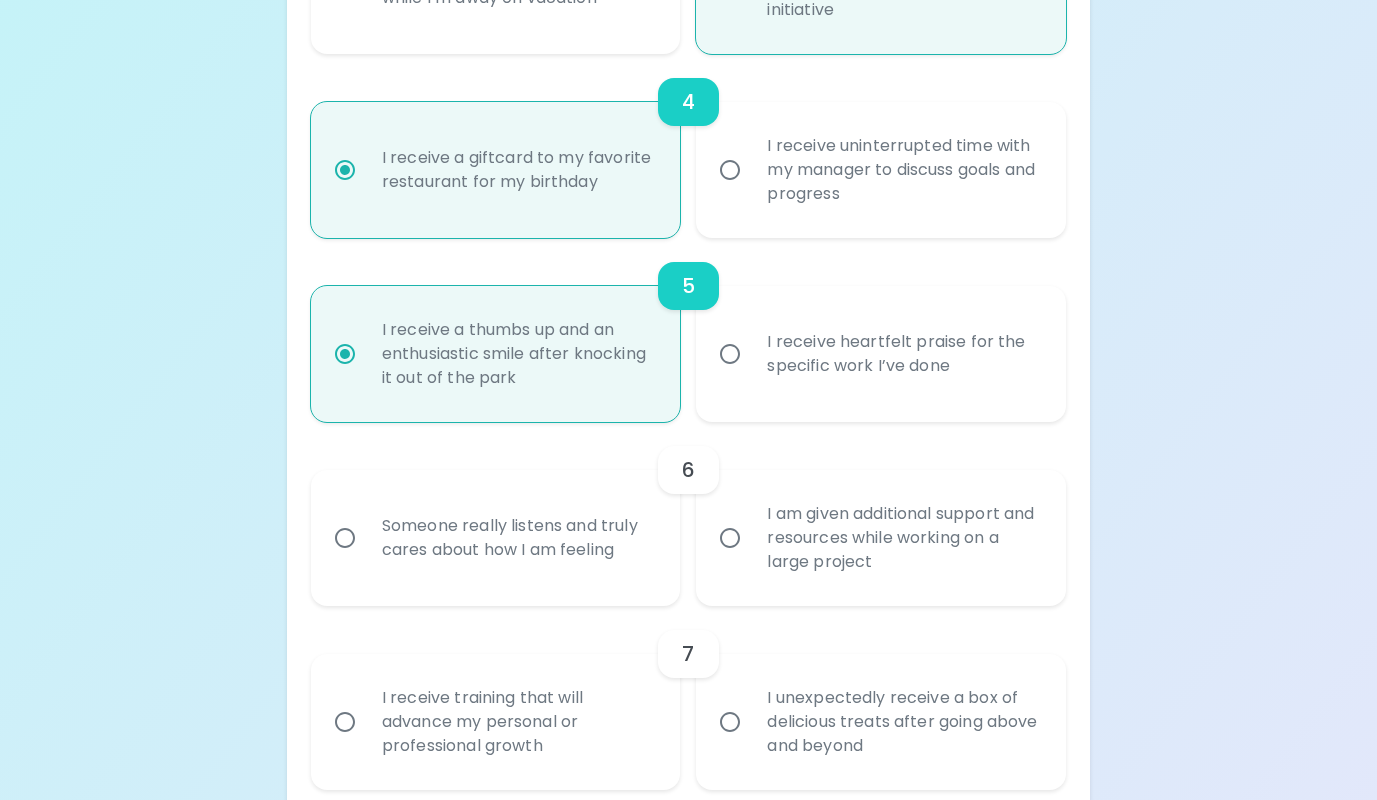 radio on "true" 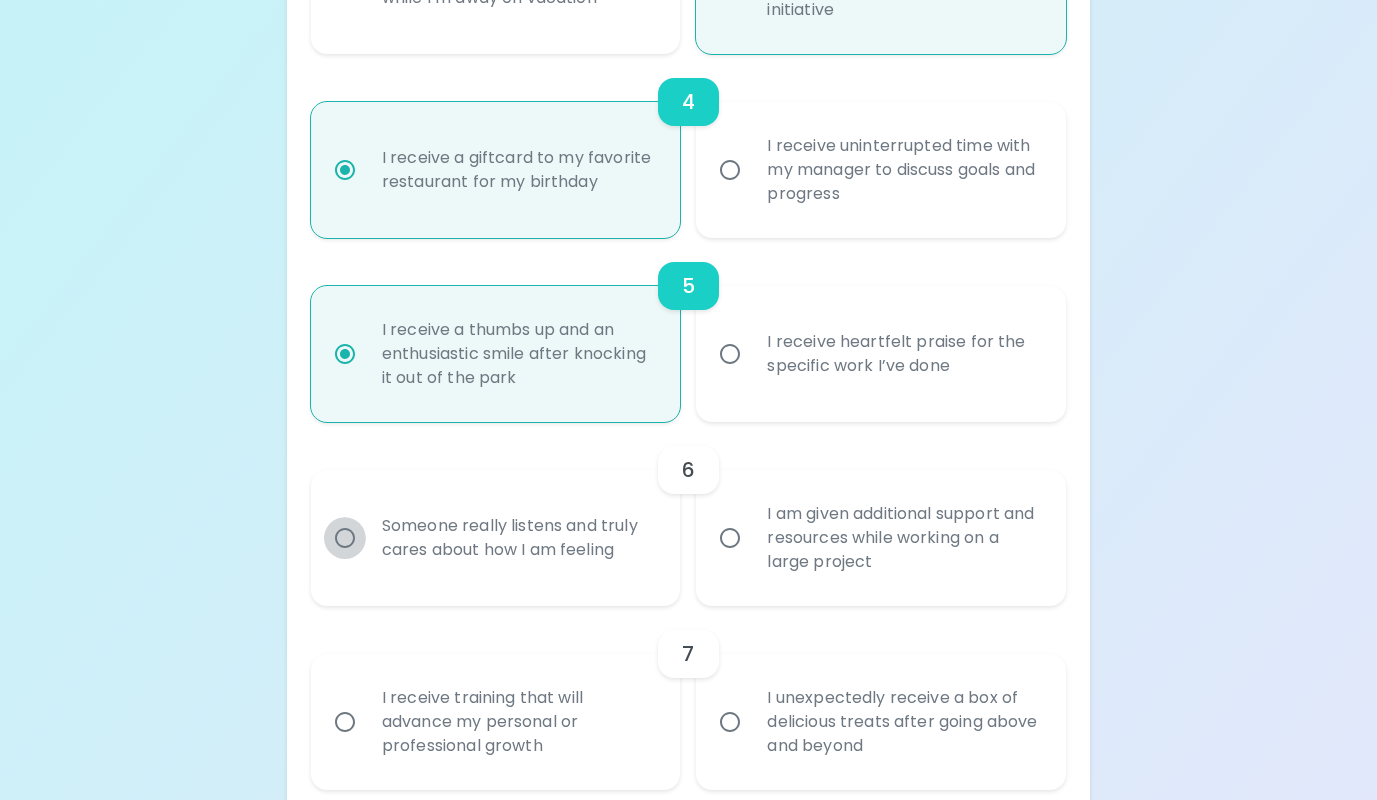 click on "Someone really listens and truly cares about how I am feeling" at bounding box center [345, 538] 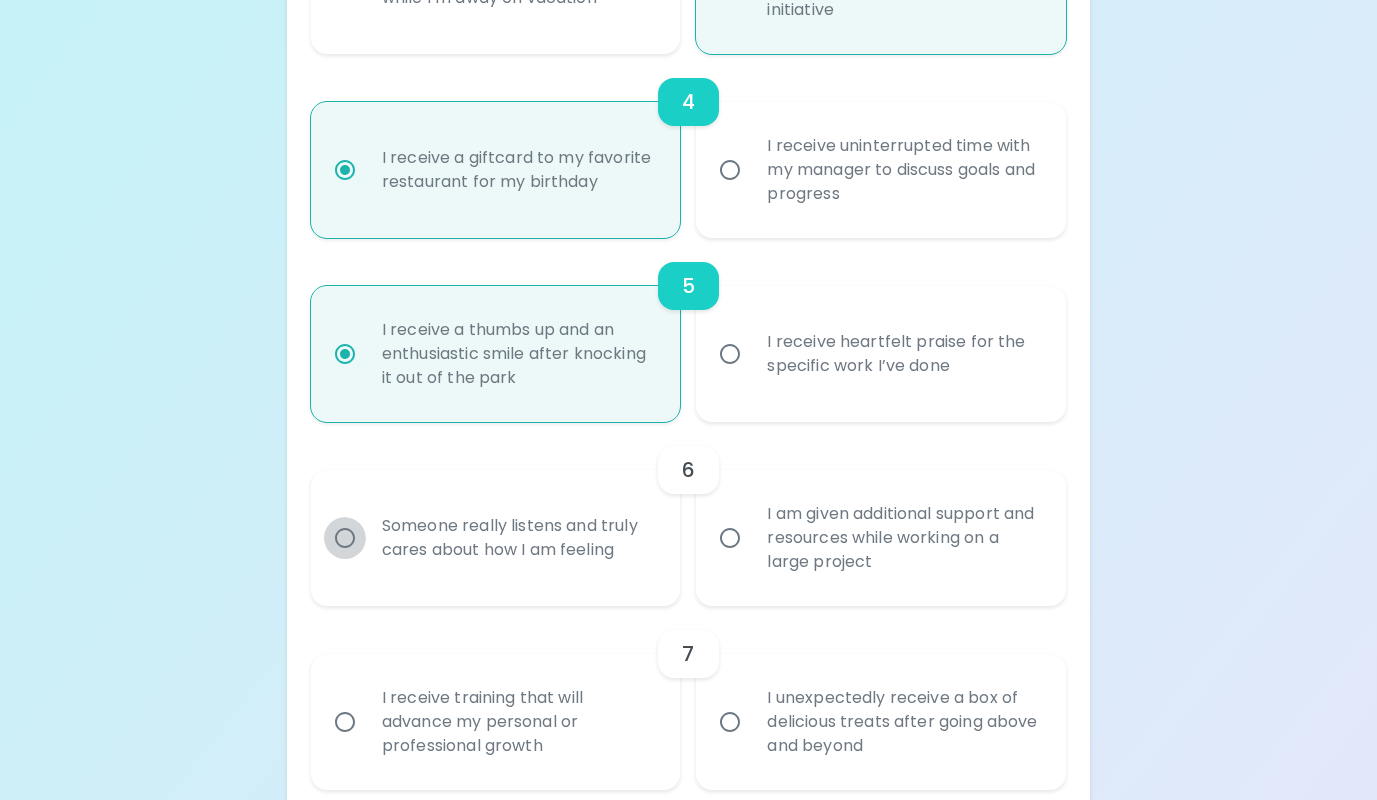 radio on "false" 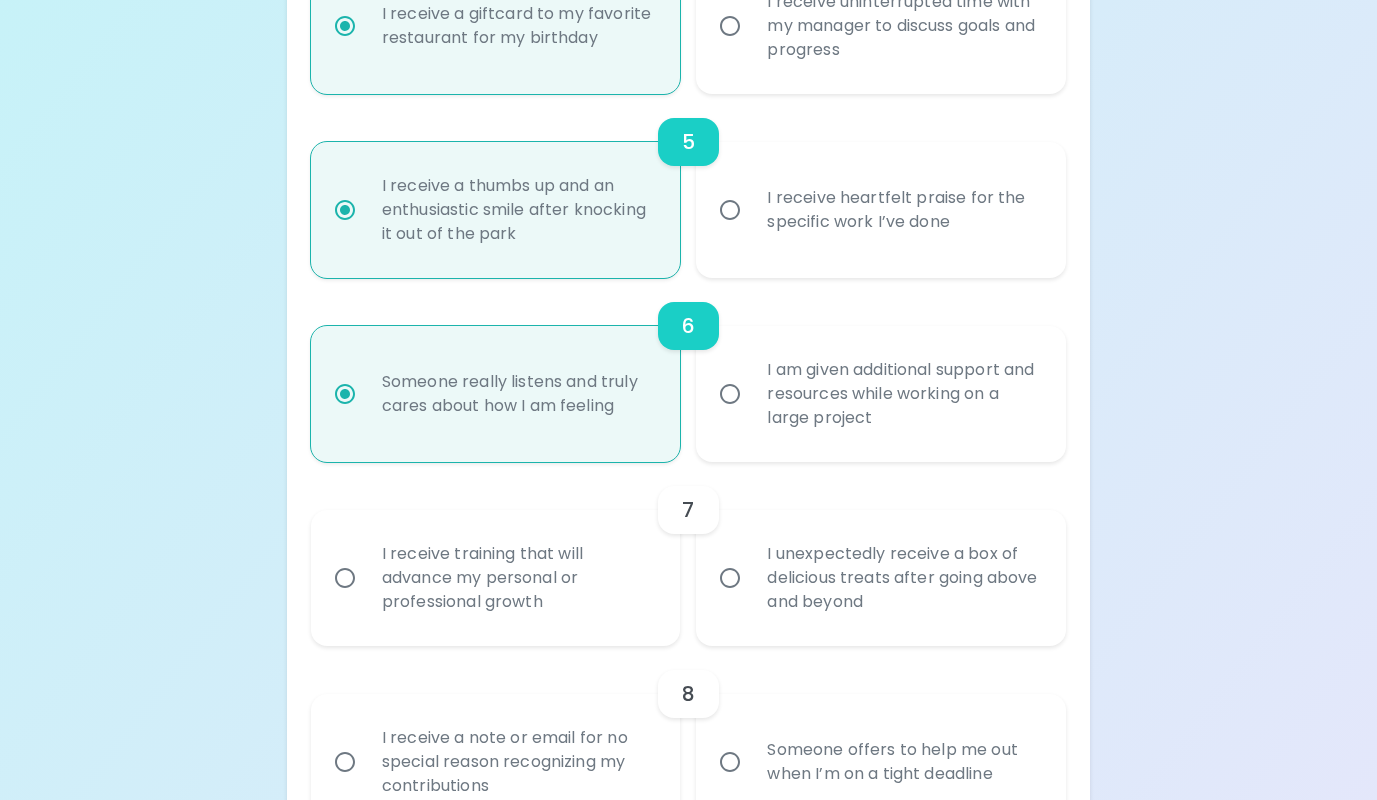 scroll, scrollTop: 1137, scrollLeft: 0, axis: vertical 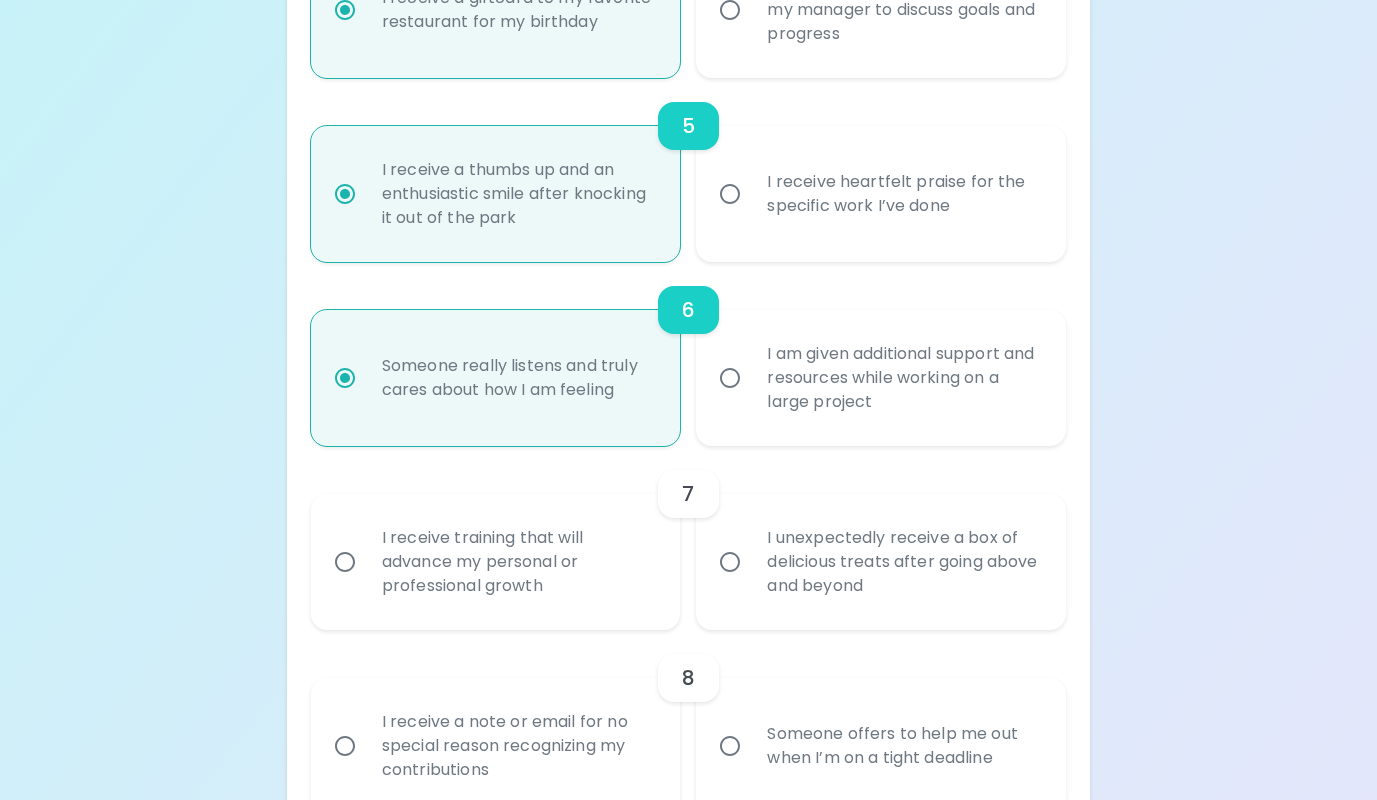 radio on "true" 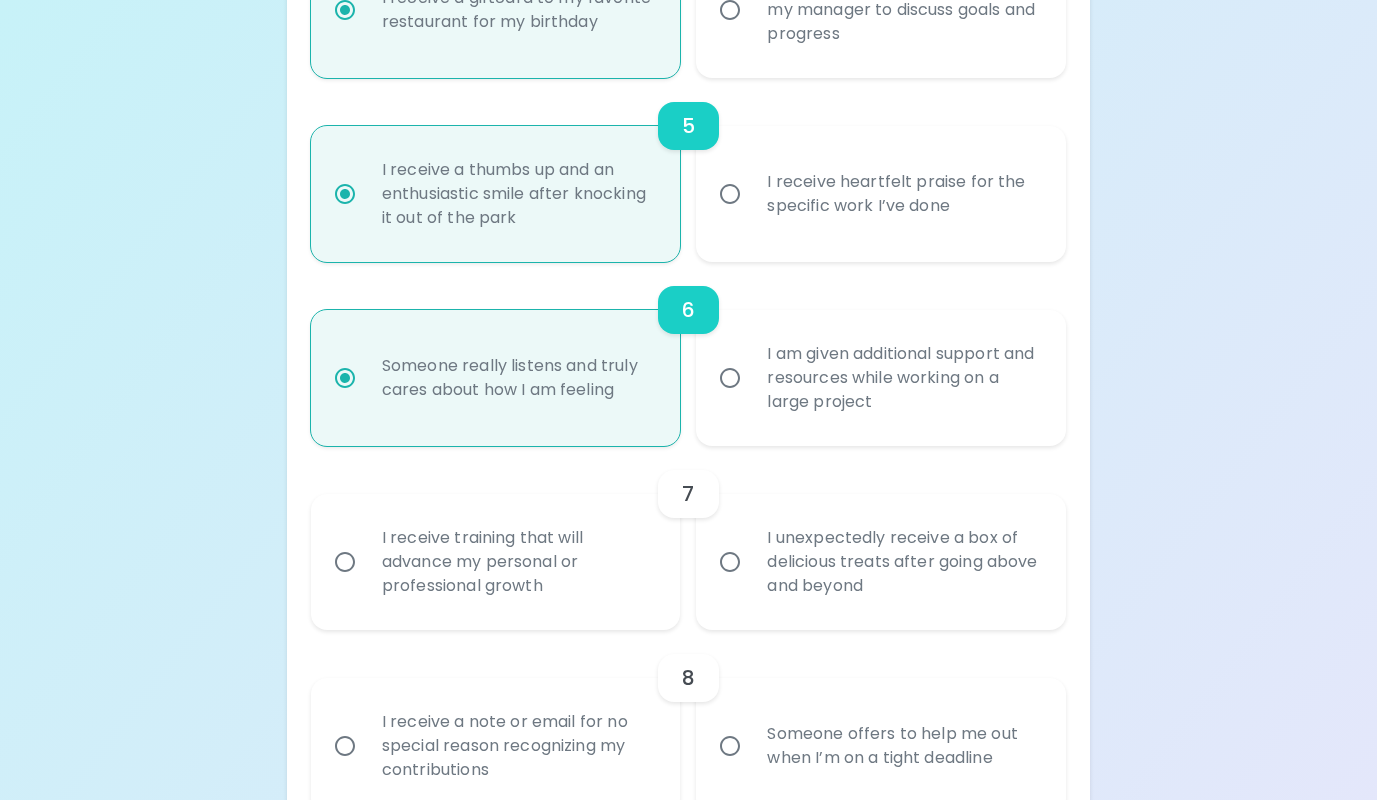 radio on "false" 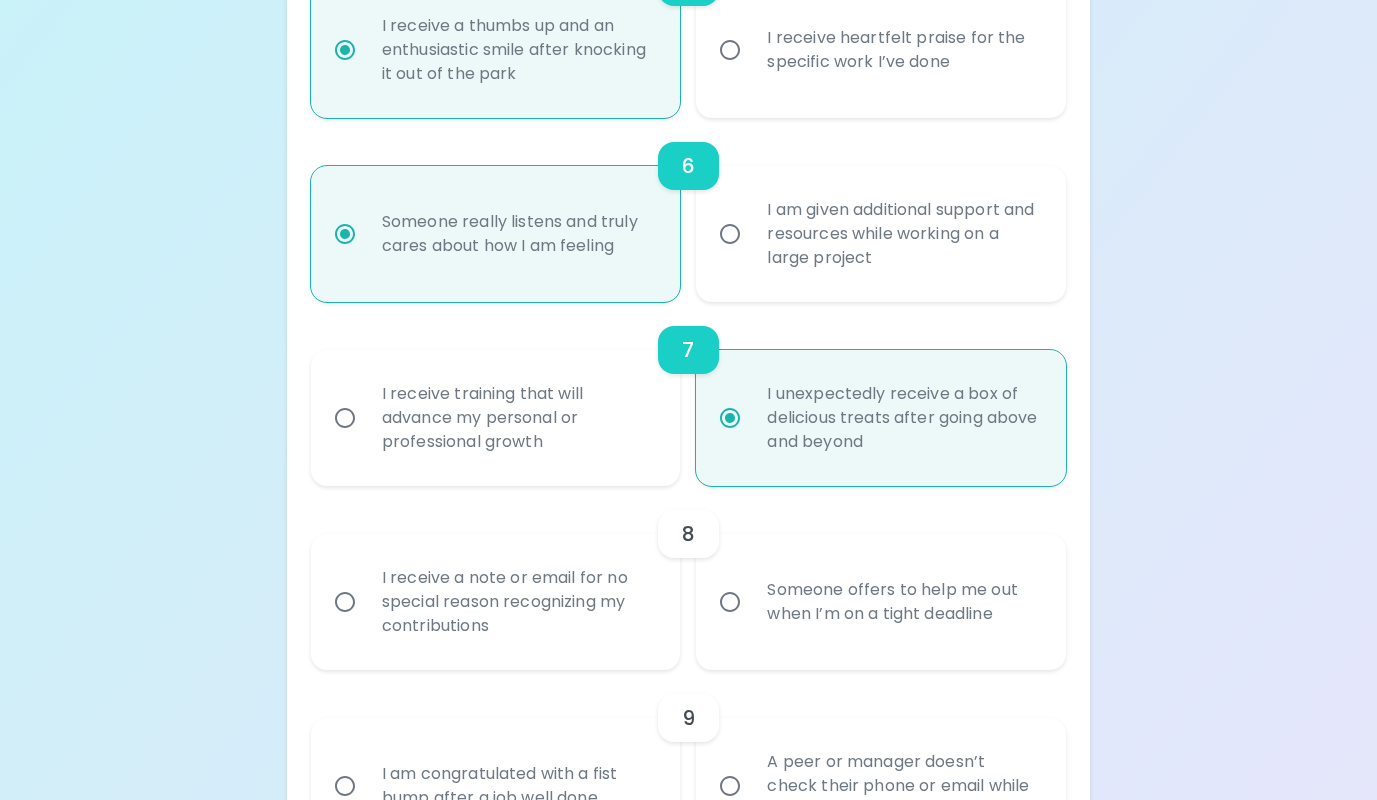 scroll, scrollTop: 1297, scrollLeft: 0, axis: vertical 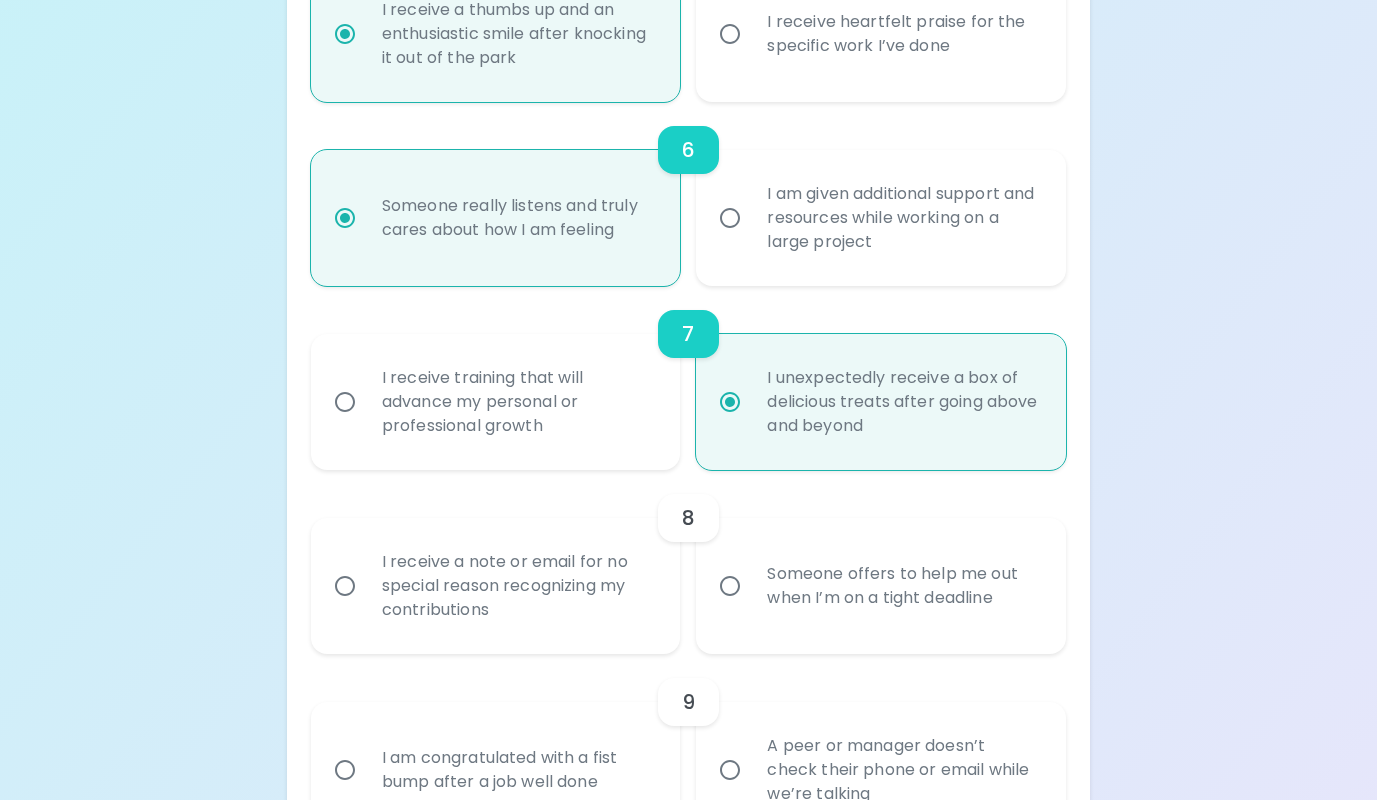 radio on "true" 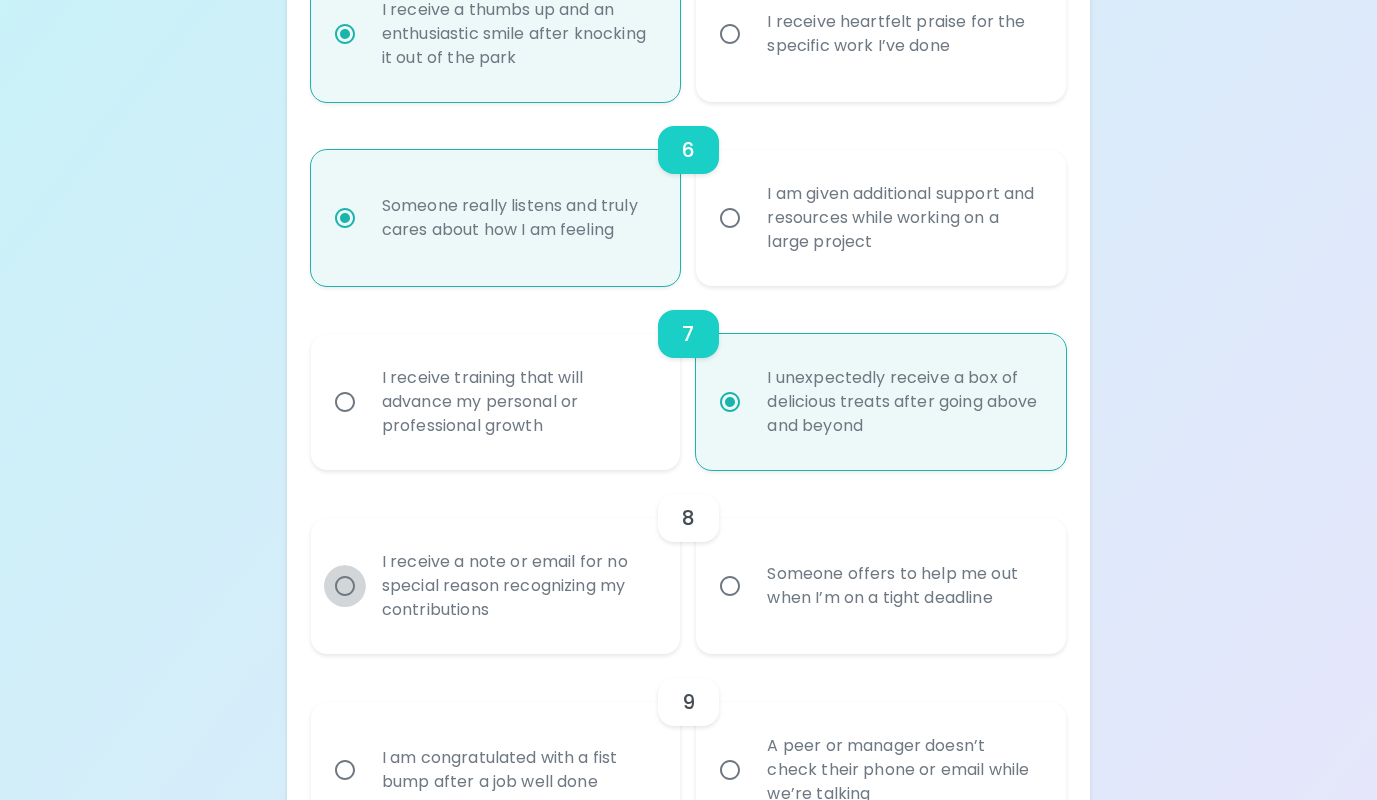 click on "I receive a note or email for no special reason recognizing my contributions" at bounding box center [345, 586] 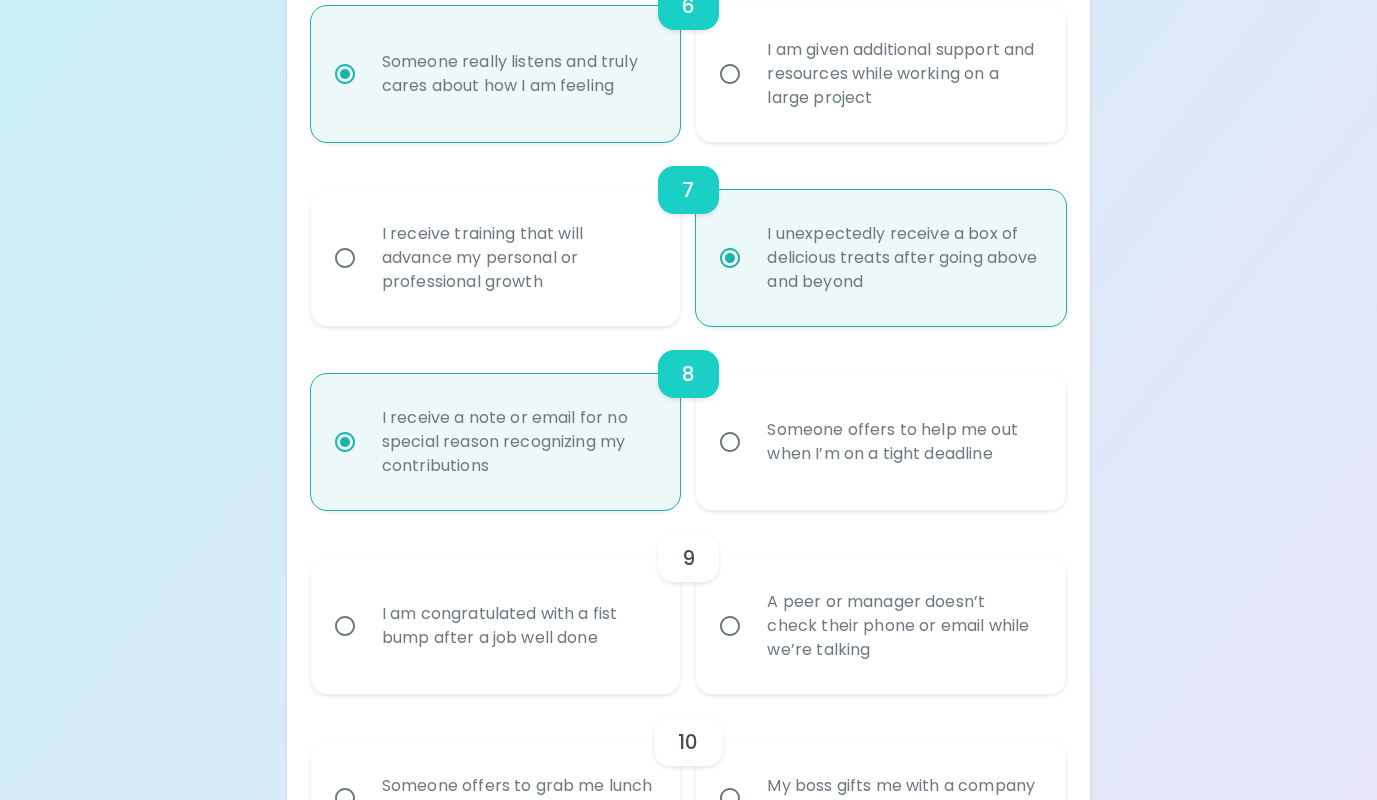 scroll, scrollTop: 1457, scrollLeft: 0, axis: vertical 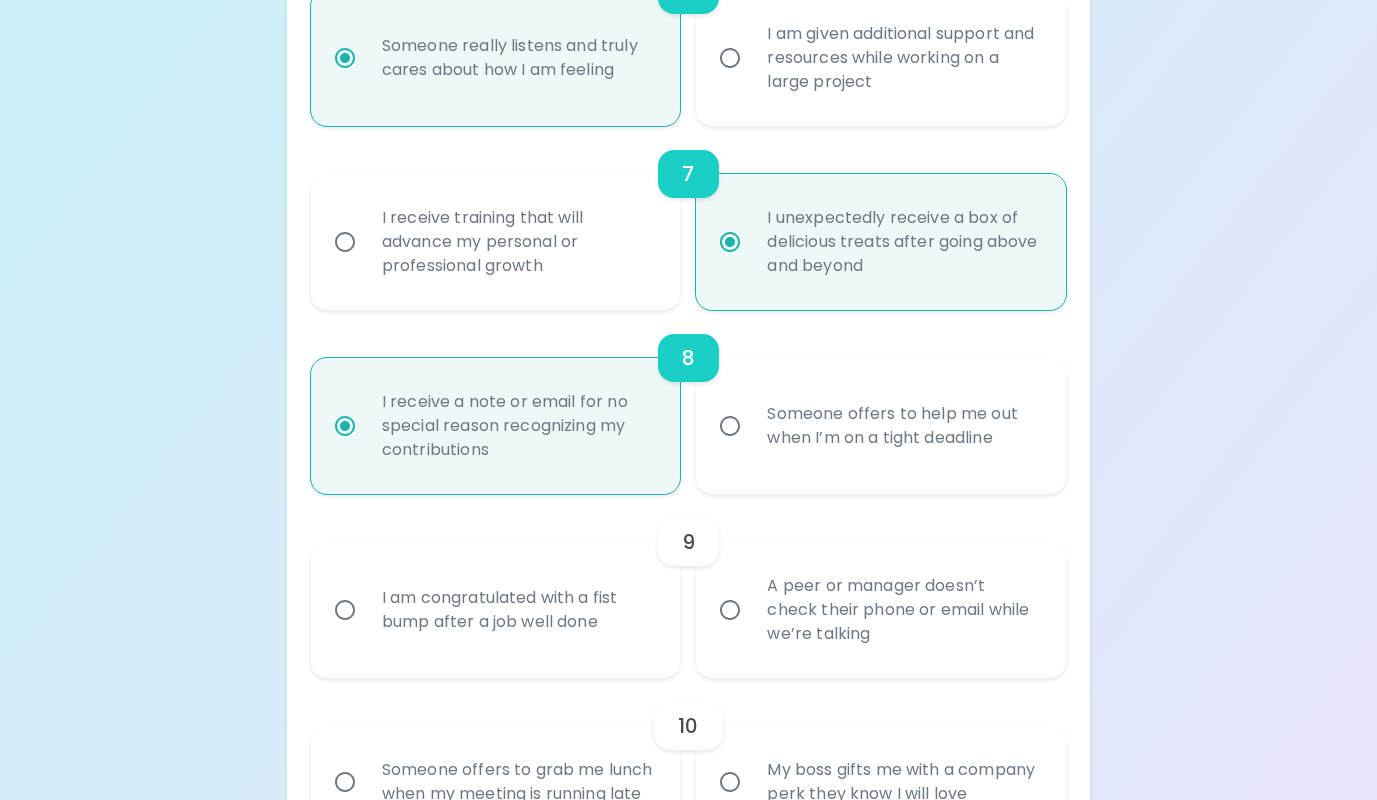radio on "true" 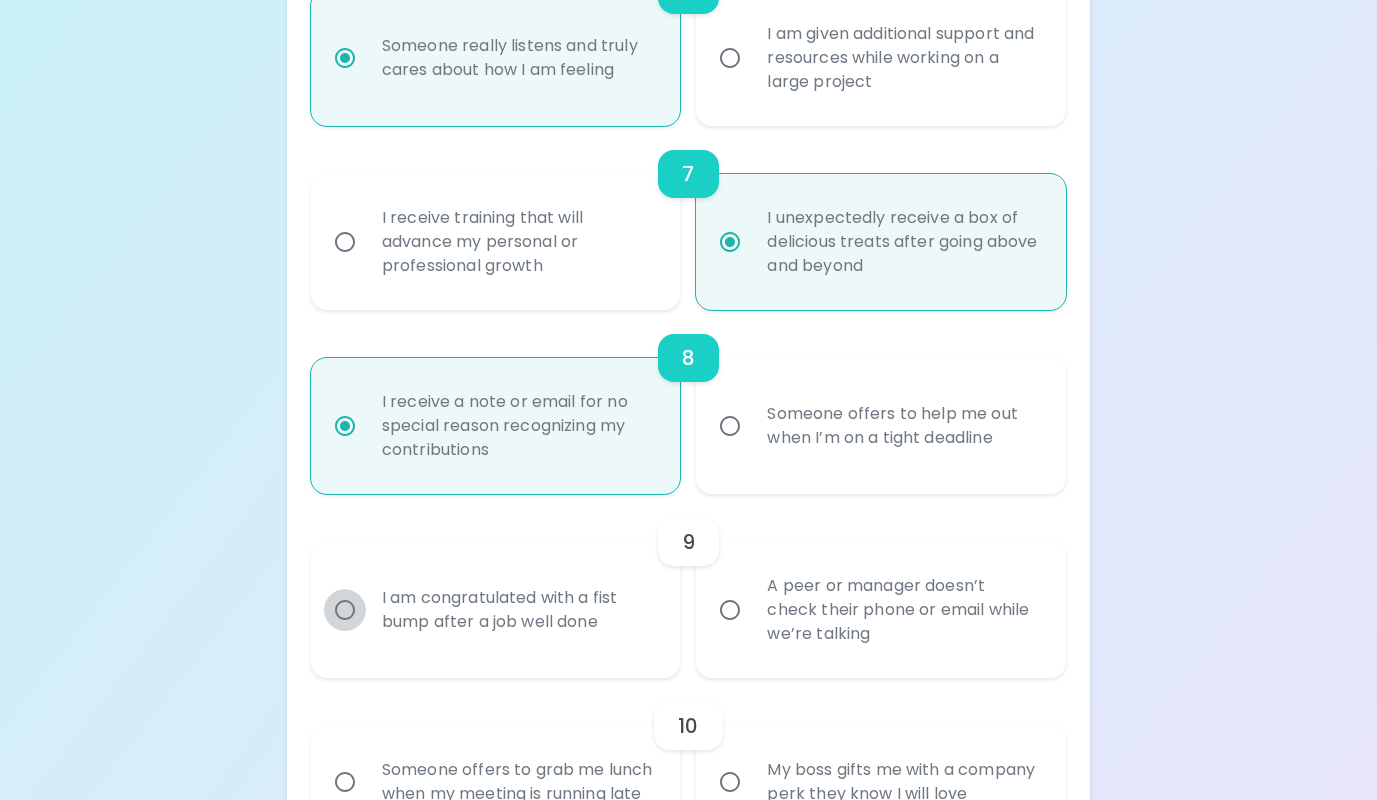 click on "I am congratulated with a fist bump after a job well done" at bounding box center (345, 610) 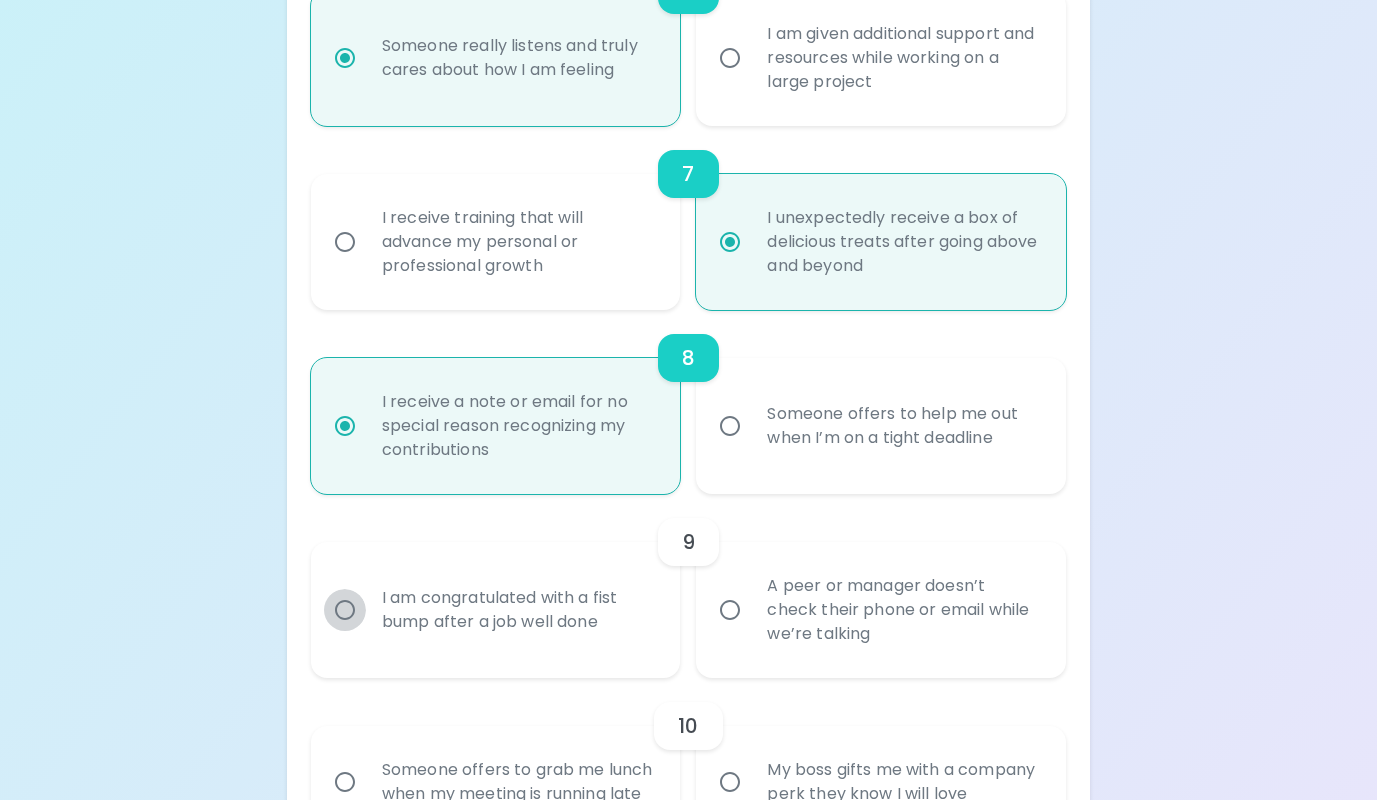 radio on "false" 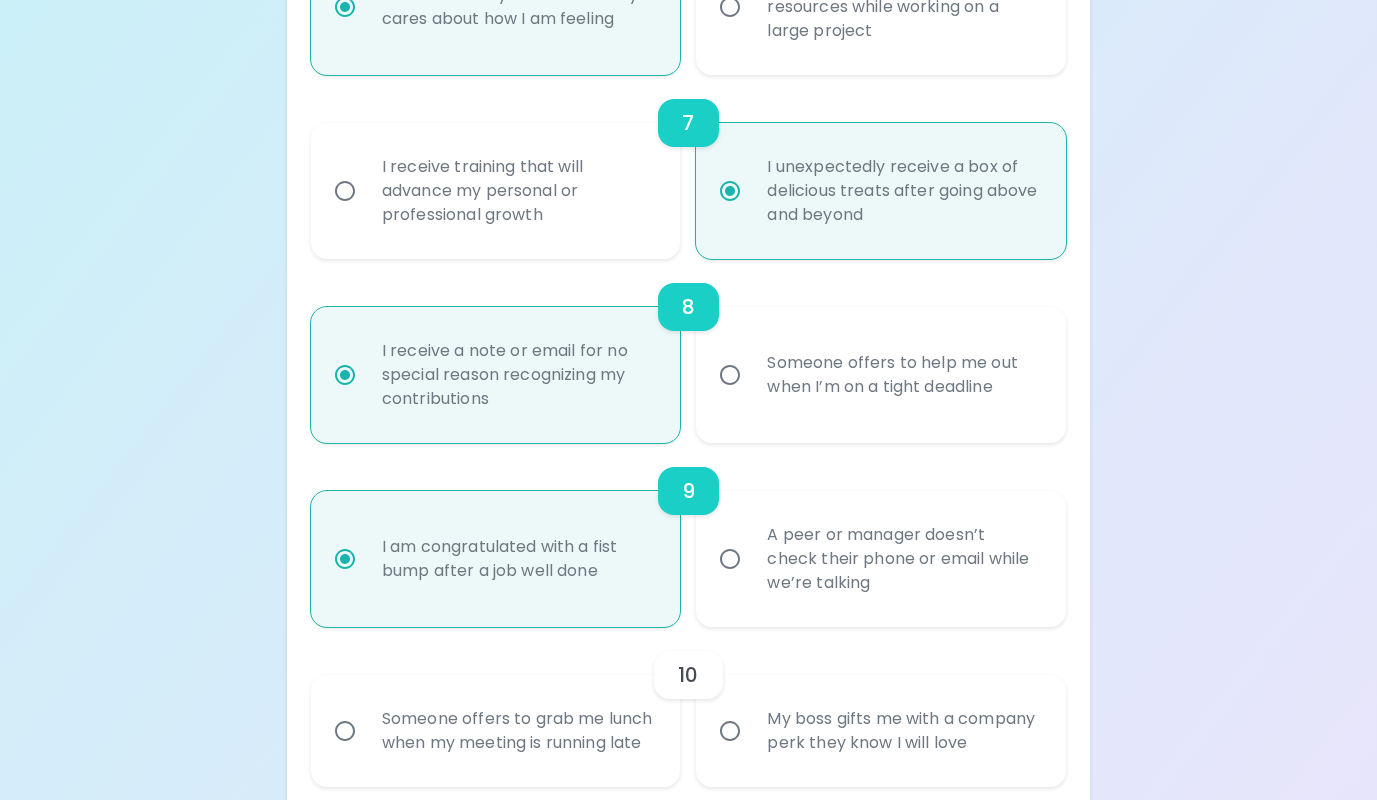 scroll, scrollTop: 1617, scrollLeft: 0, axis: vertical 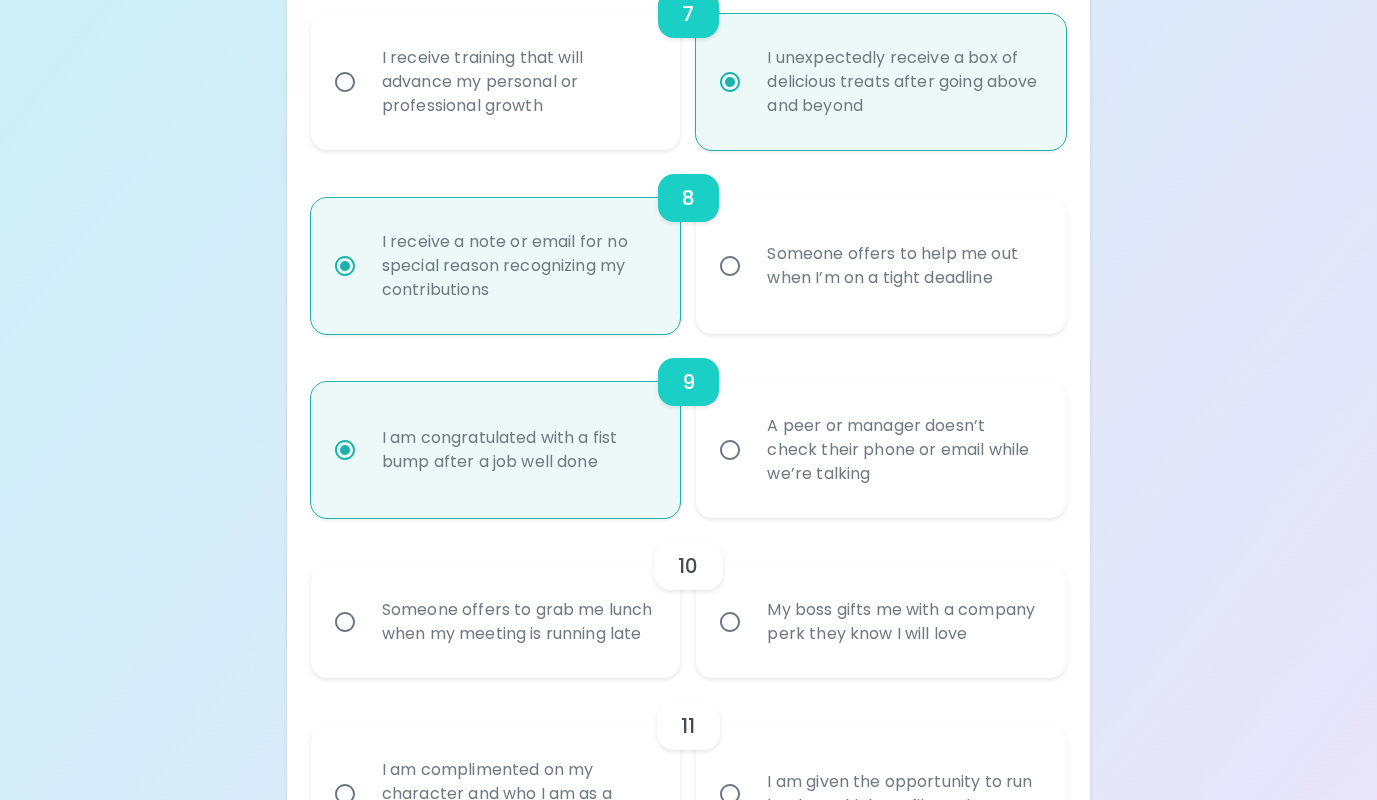 radio on "true" 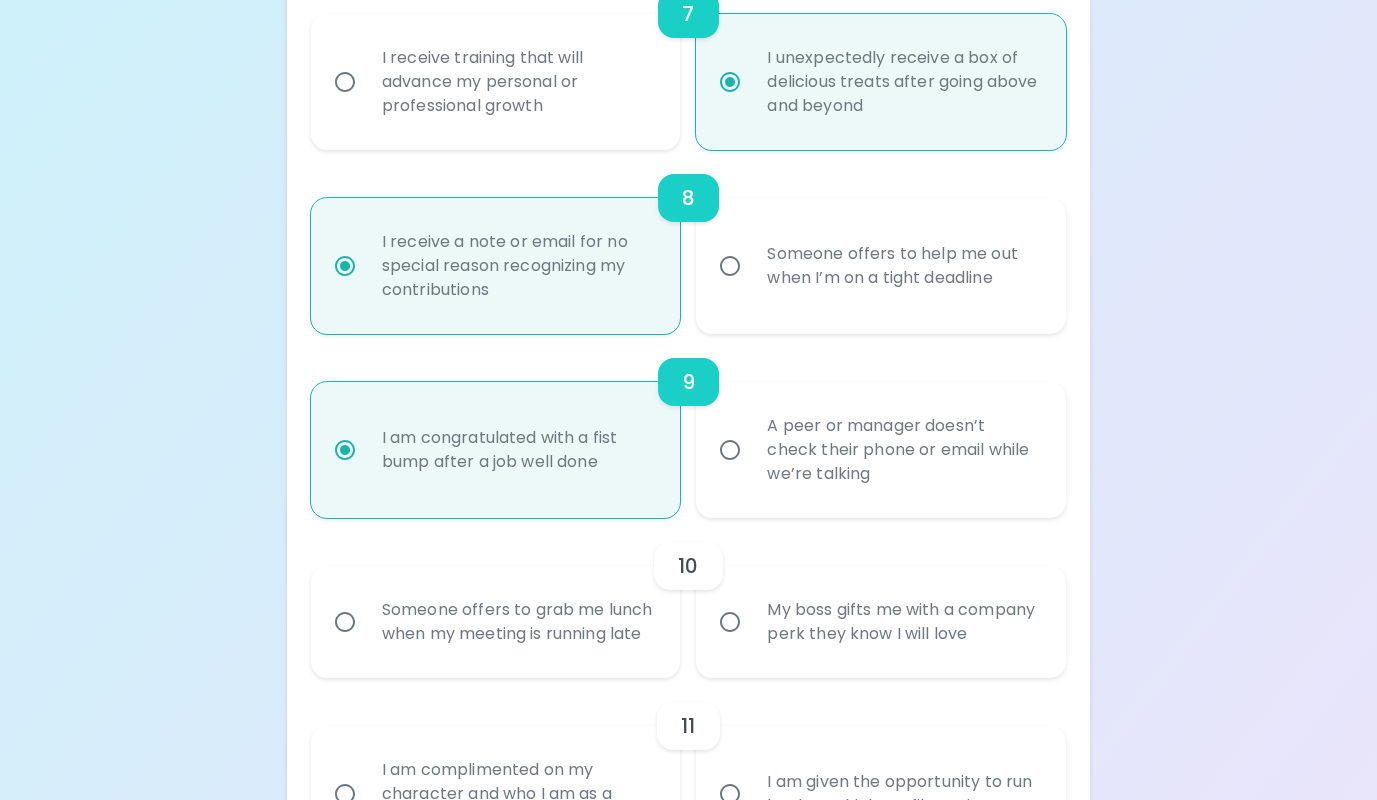radio on "false" 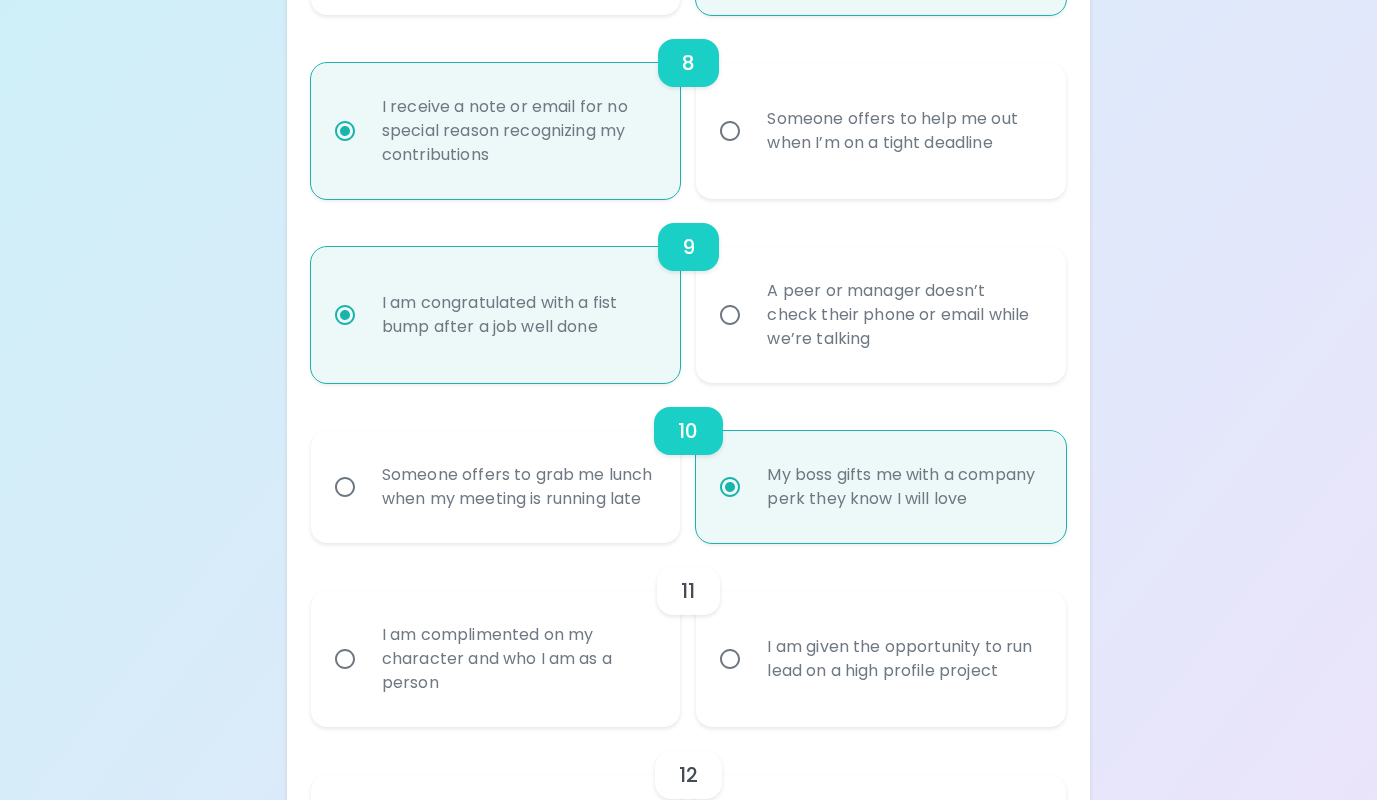 scroll, scrollTop: 1777, scrollLeft: 0, axis: vertical 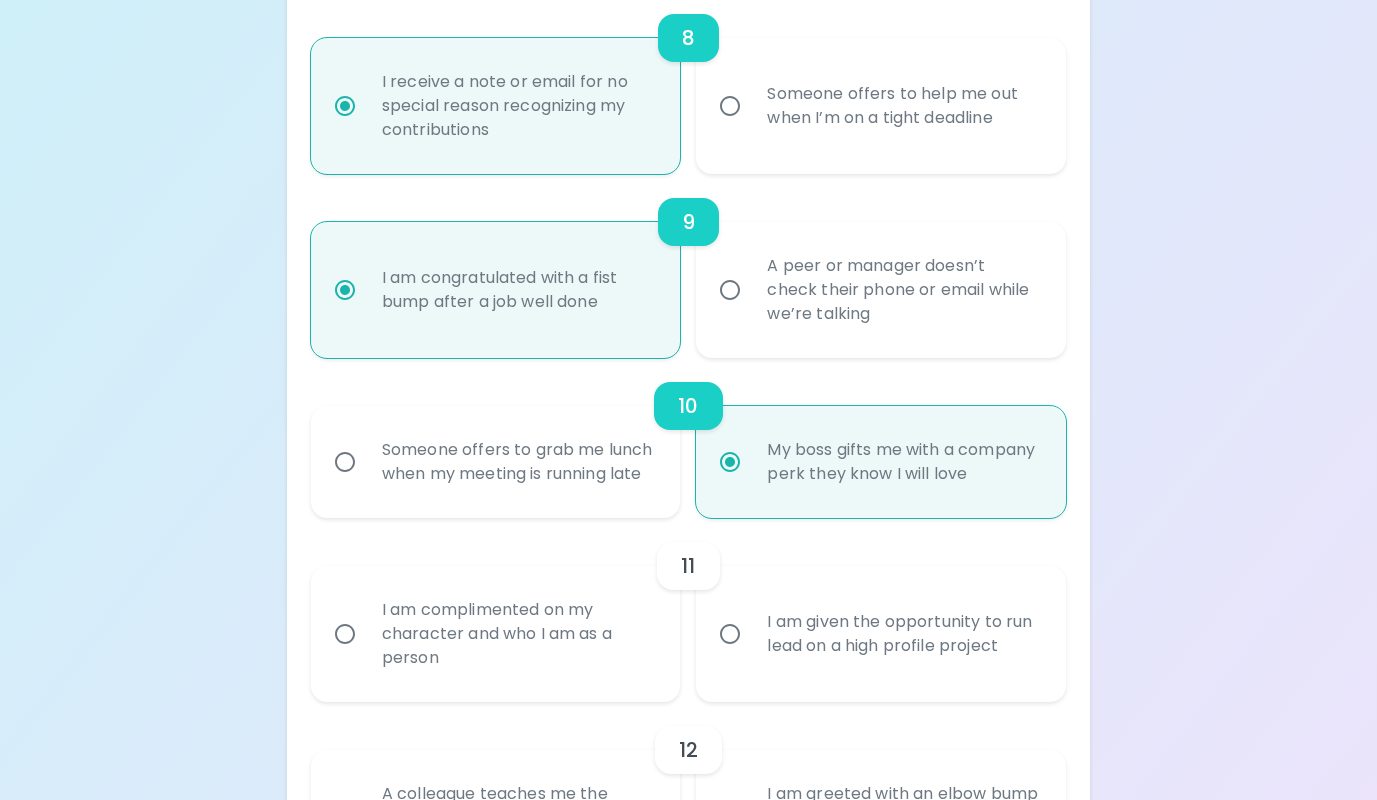 radio on "true" 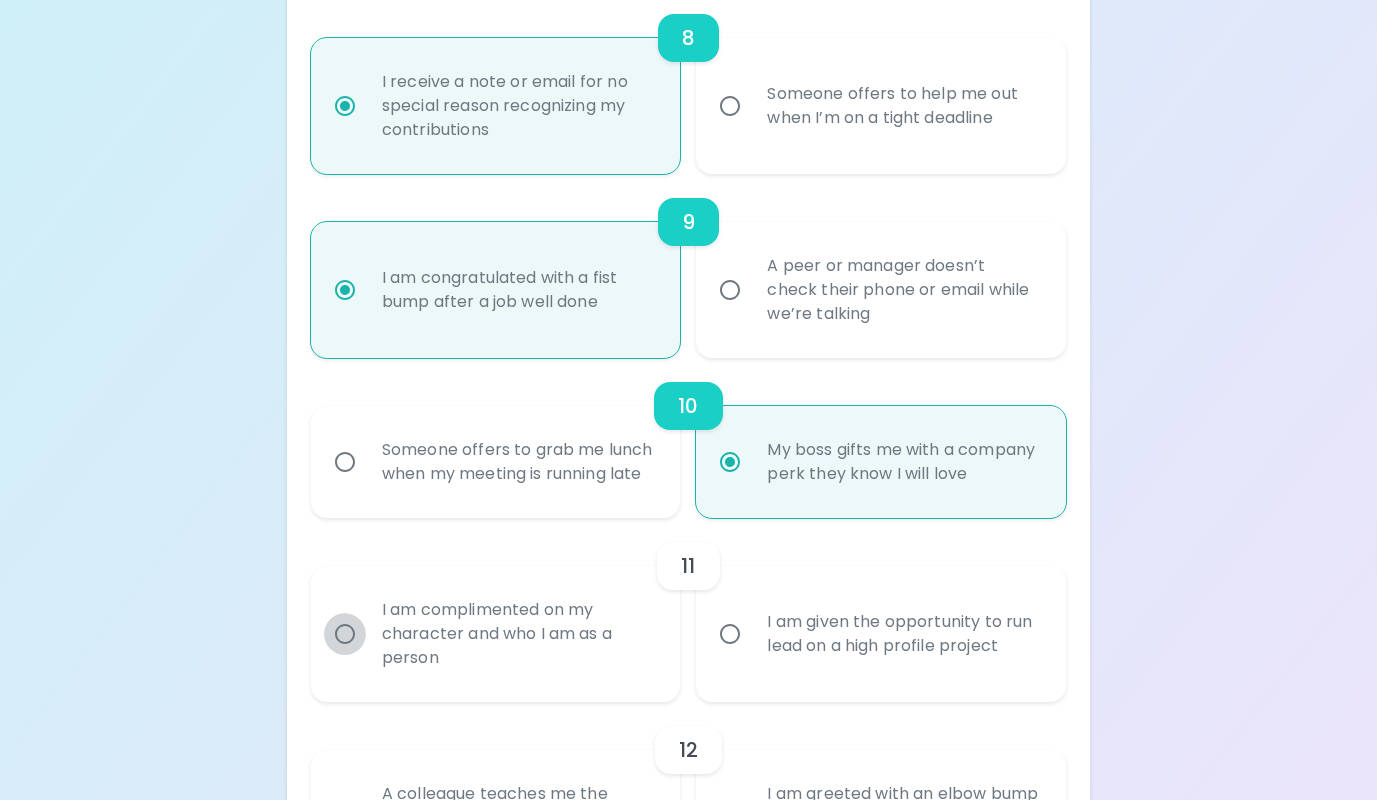 click on "I am complimented on my character and who I am as a person" at bounding box center (345, 634) 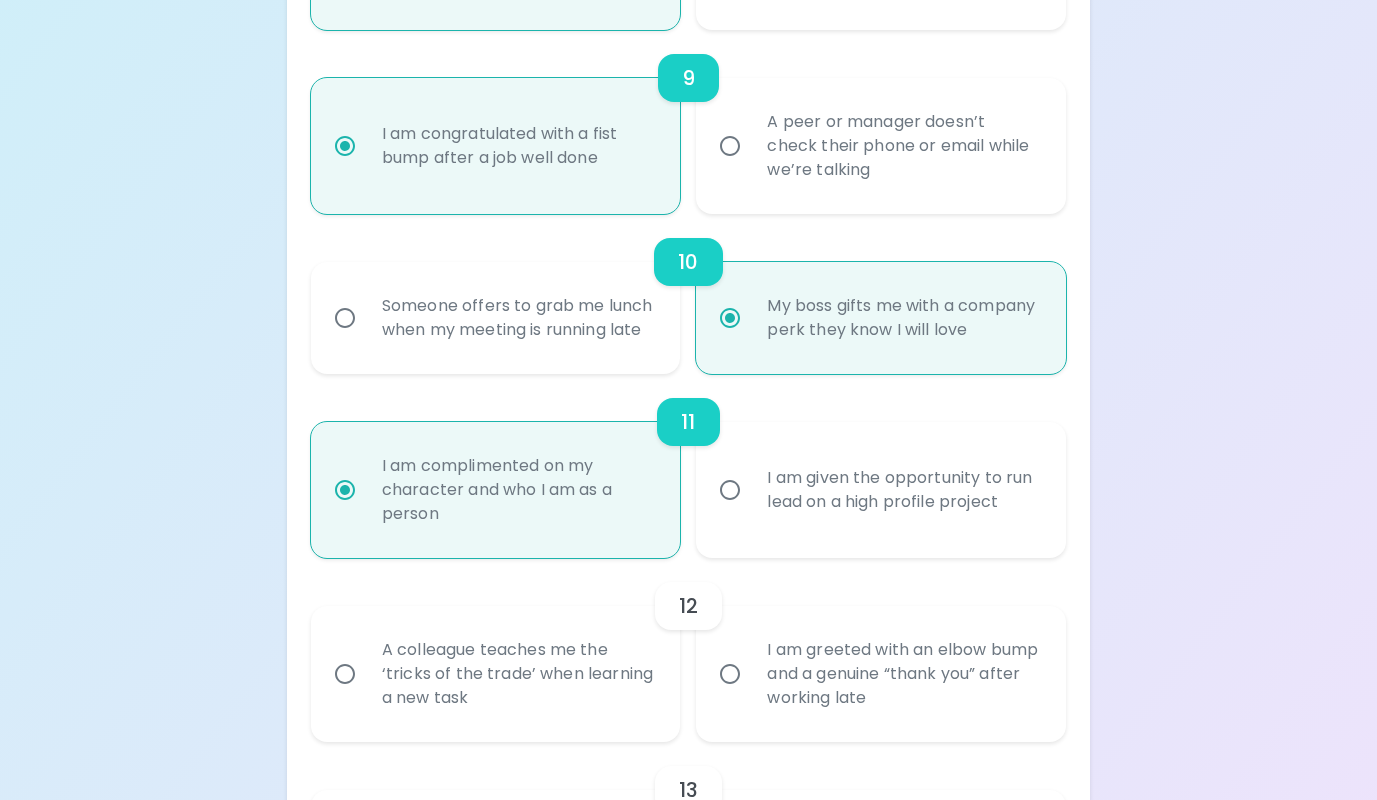 scroll, scrollTop: 1937, scrollLeft: 0, axis: vertical 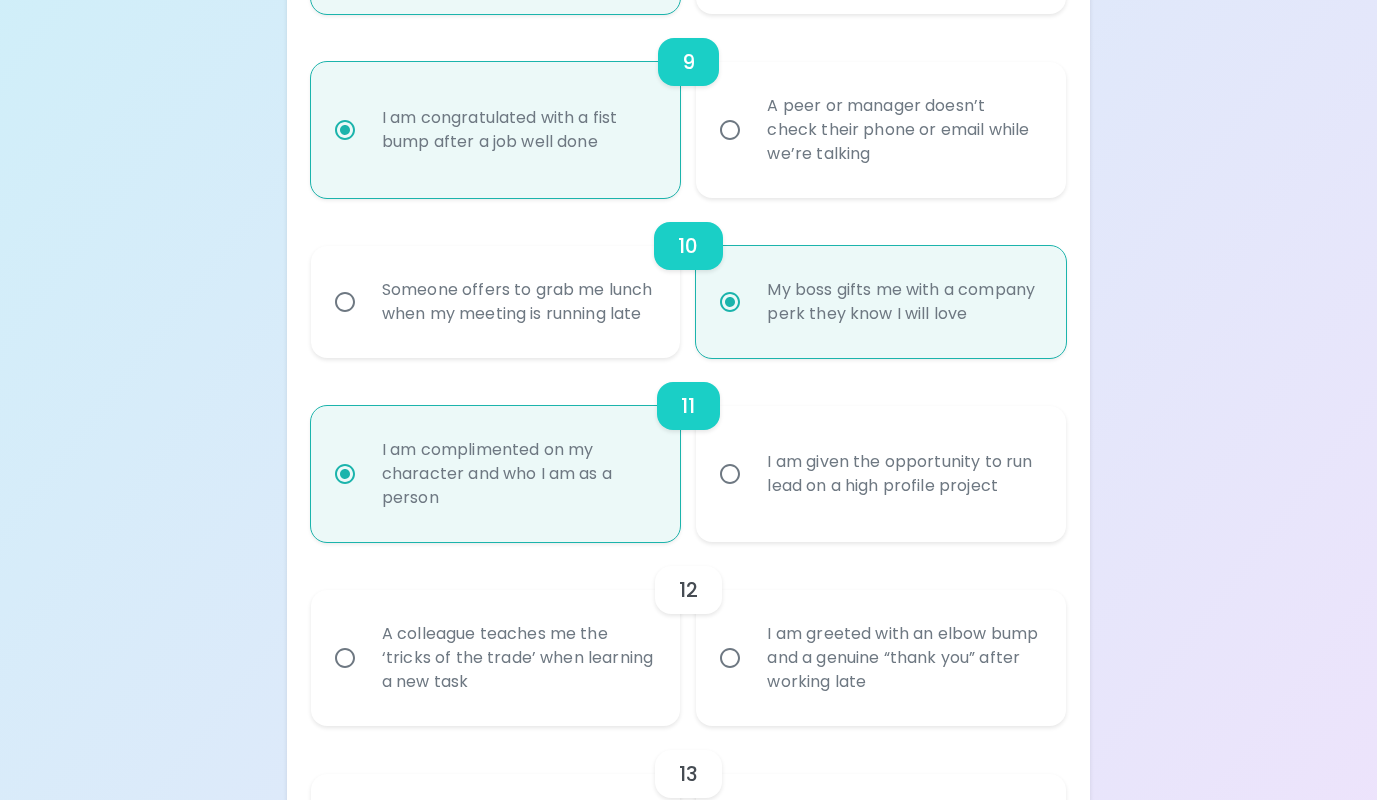 radio on "true" 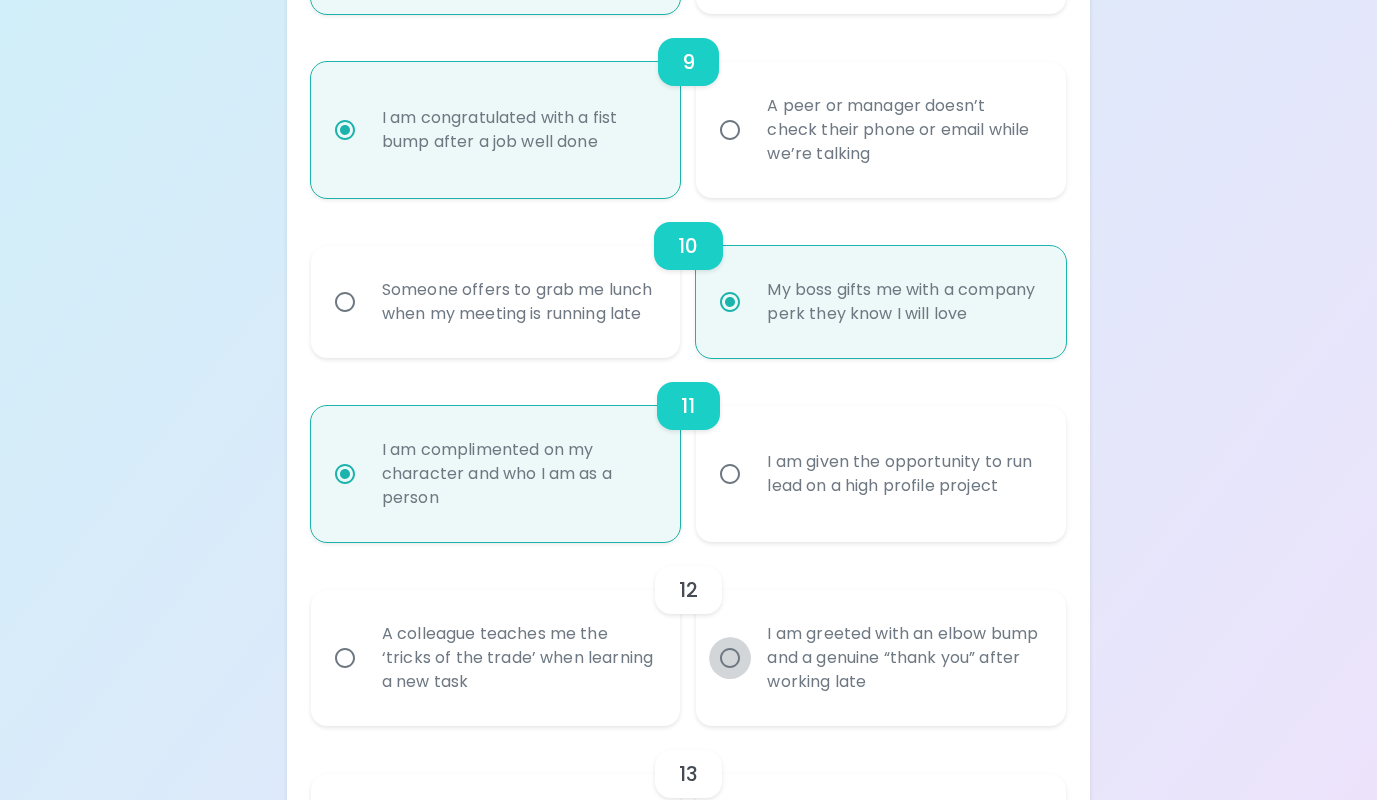 click on "I am greeted with an elbow bump and a genuine “thank you” after working late" at bounding box center [730, 658] 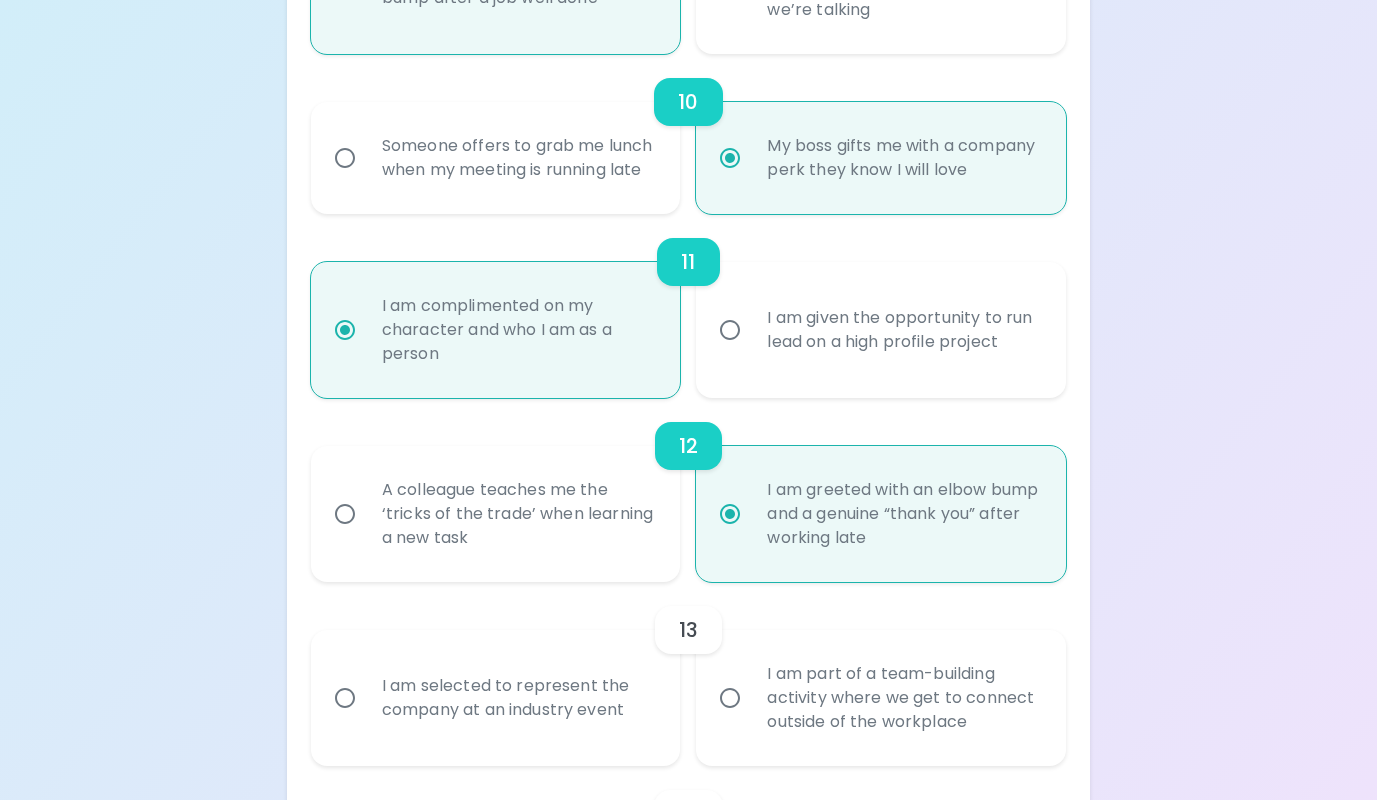 scroll, scrollTop: 2097, scrollLeft: 0, axis: vertical 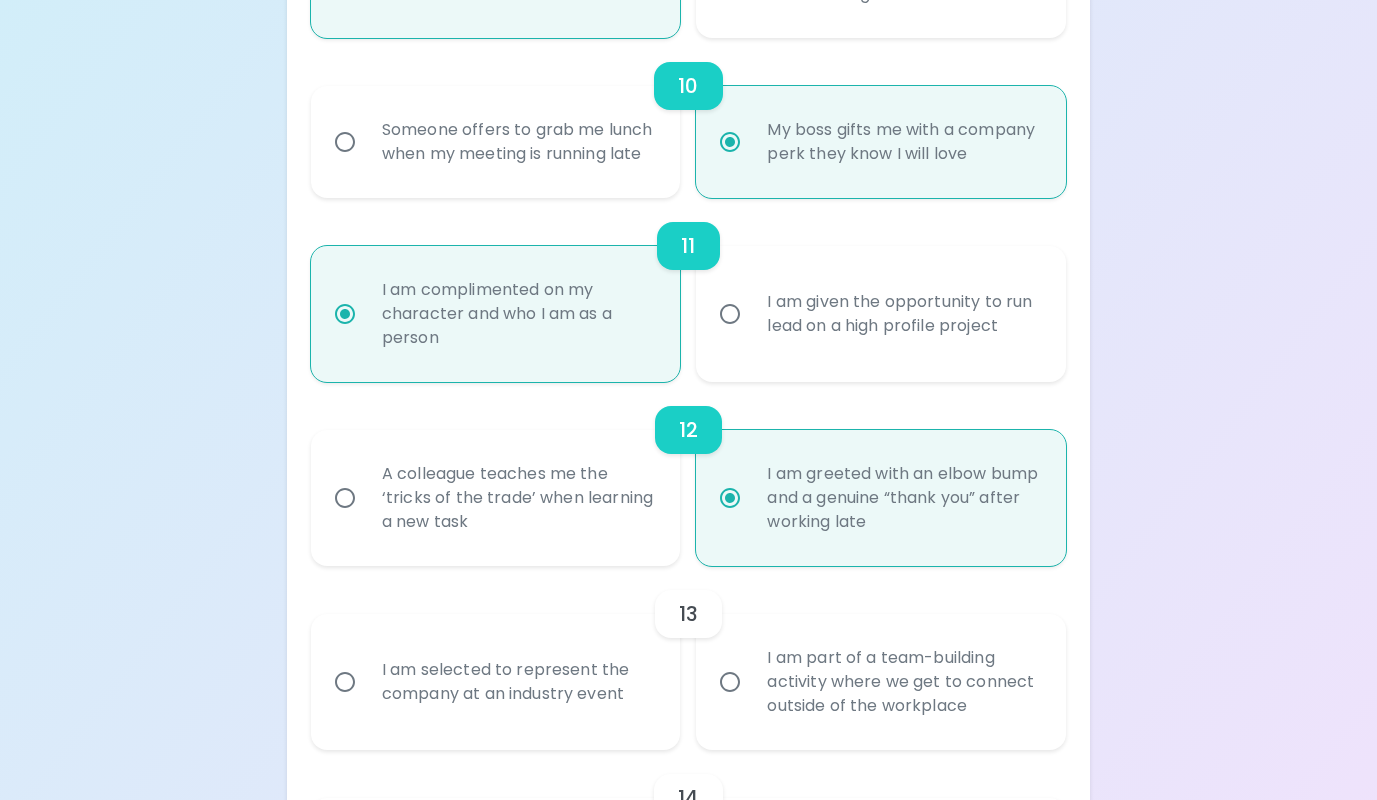 radio on "true" 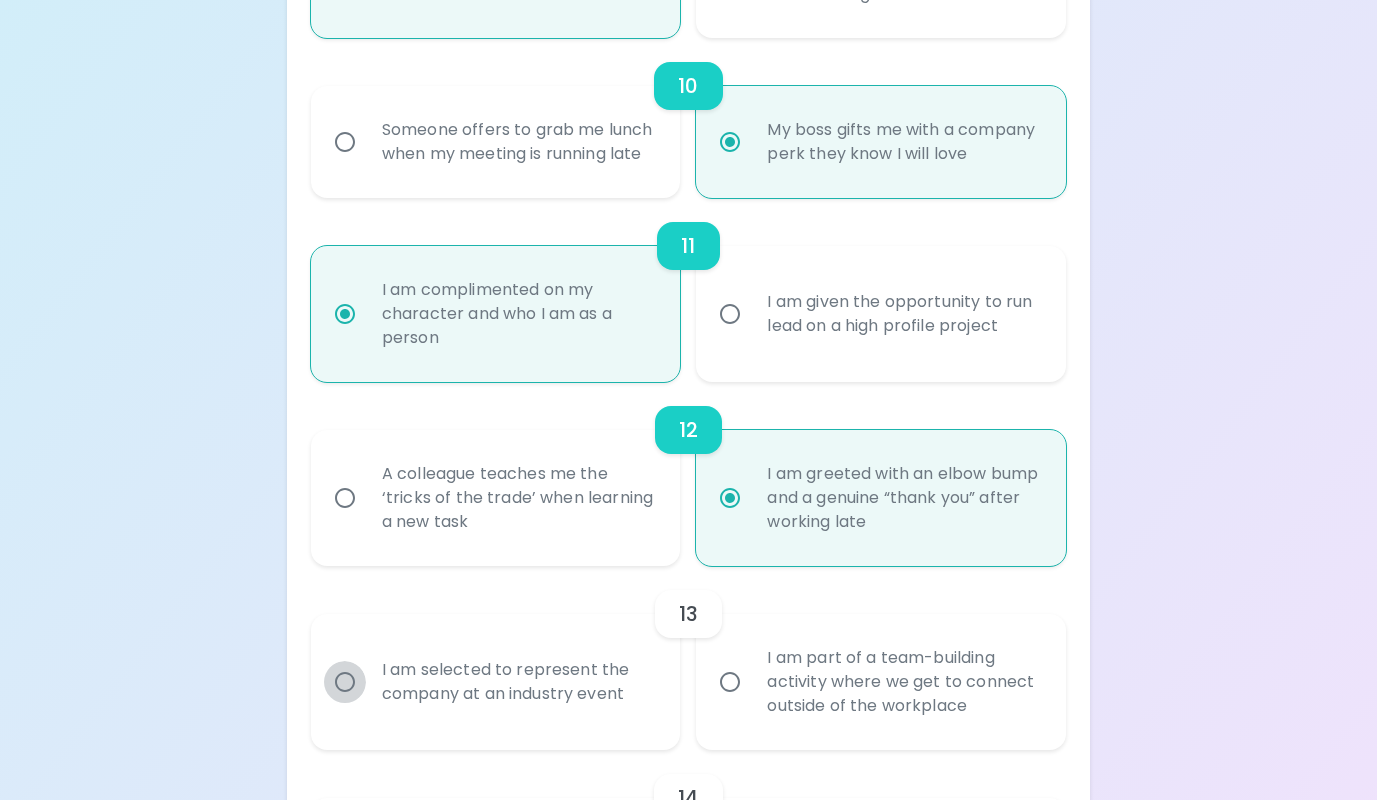 click on "I am selected to represent the company at an industry event" at bounding box center [345, 682] 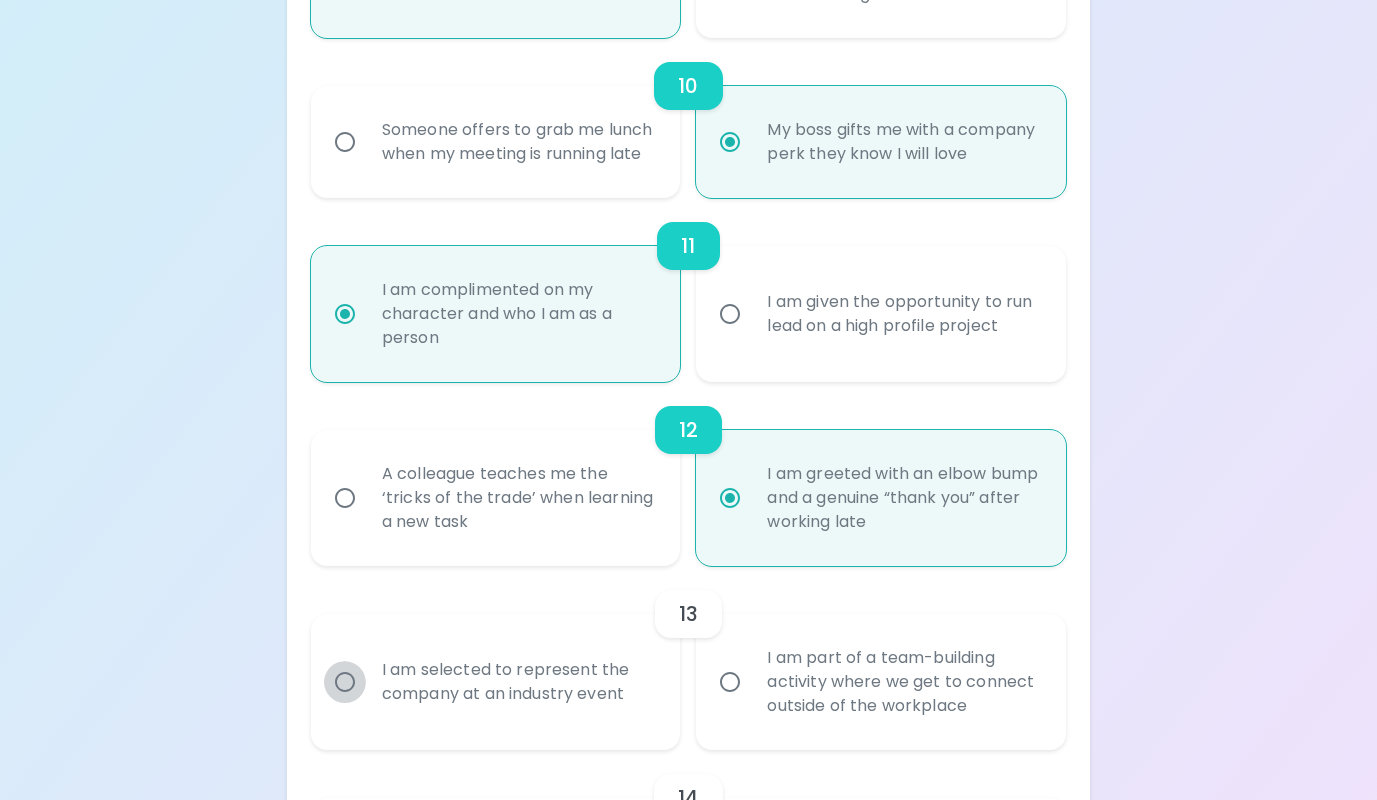 radio on "false" 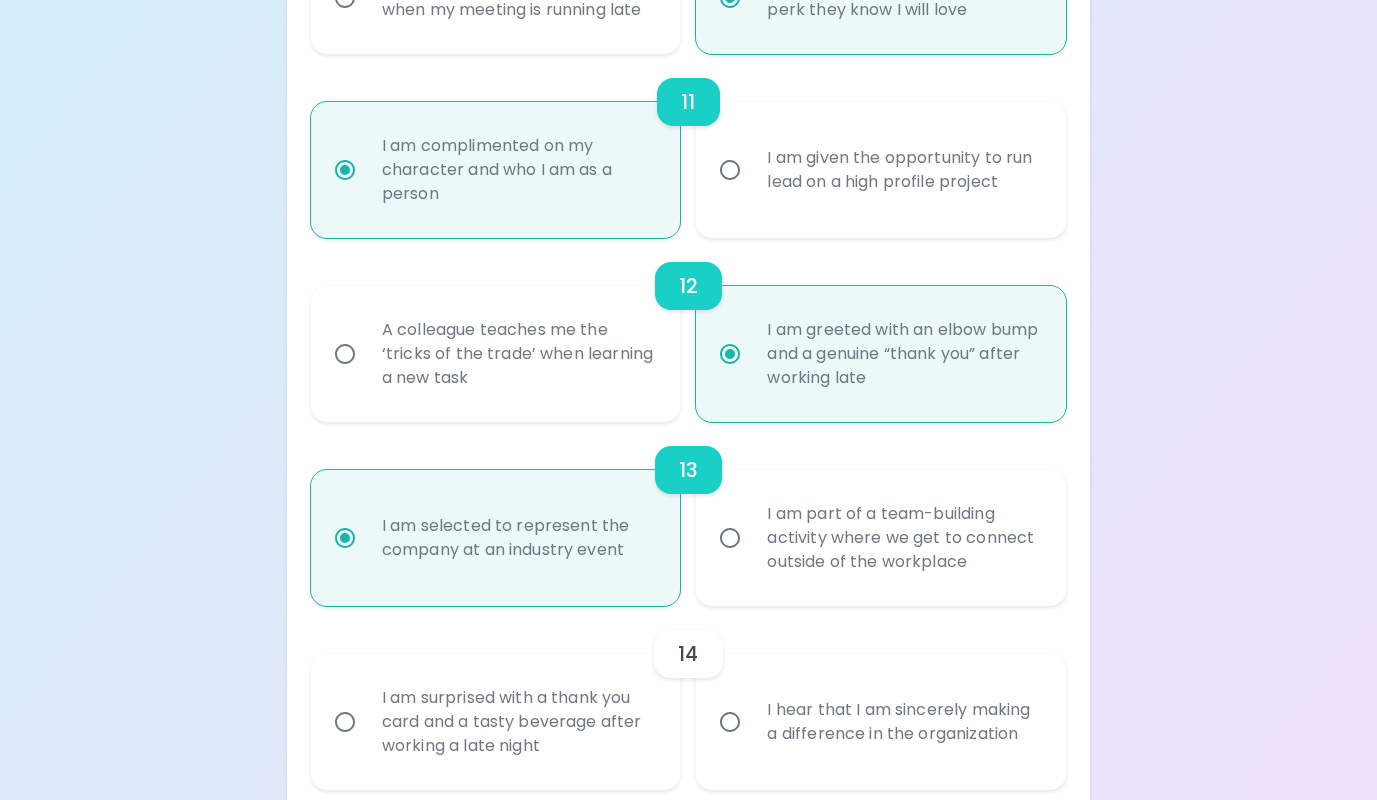scroll, scrollTop: 2257, scrollLeft: 0, axis: vertical 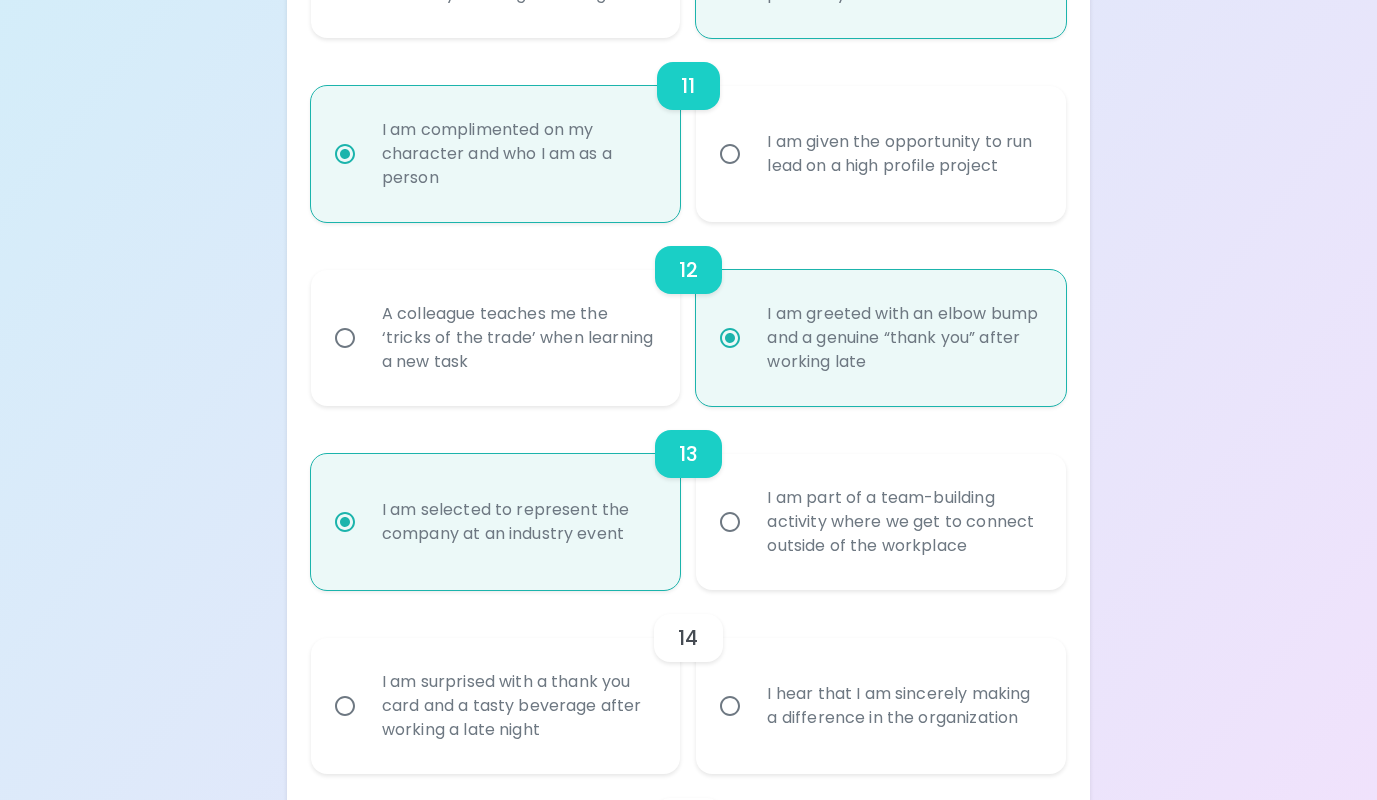 radio on "true" 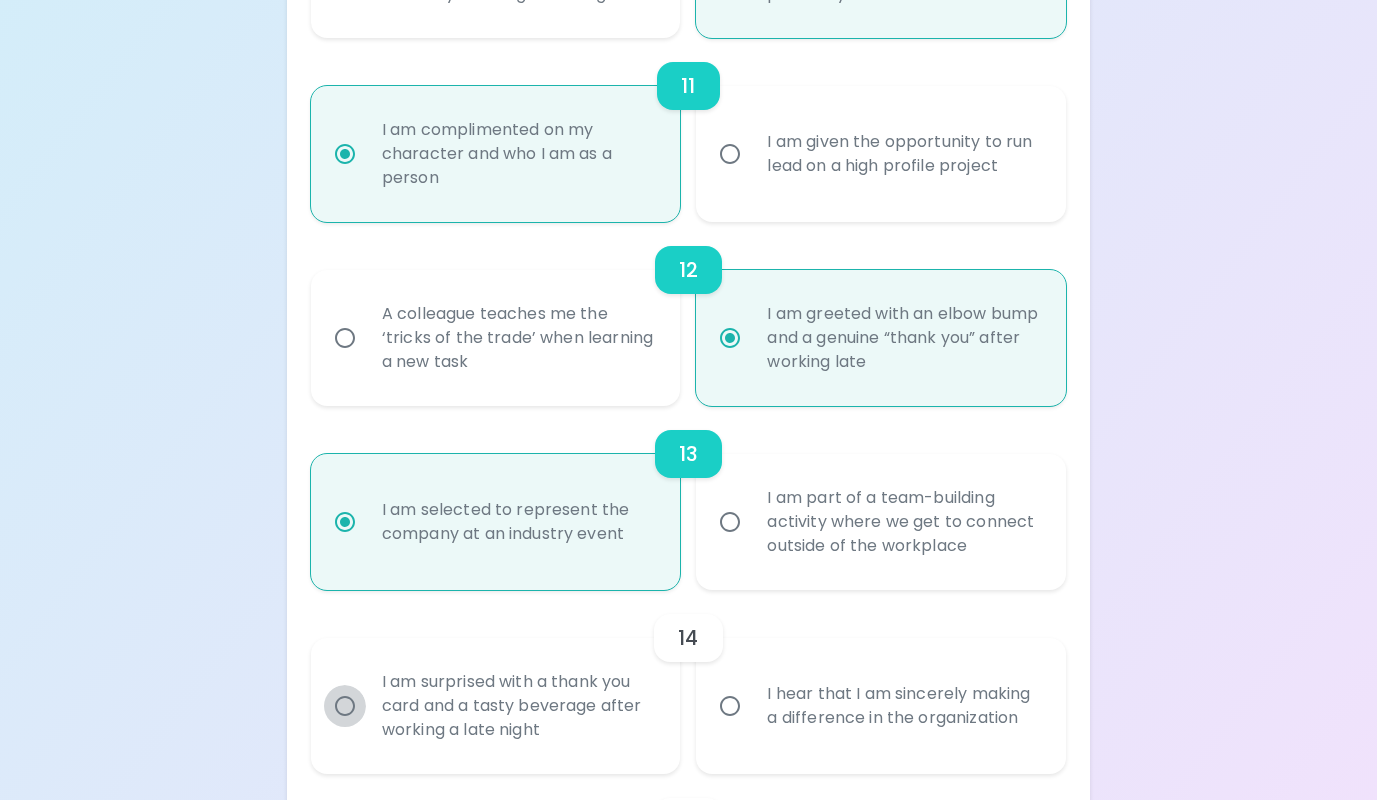 click on "I am surprised with a thank you card and a tasty beverage after working a late night" at bounding box center (345, 706) 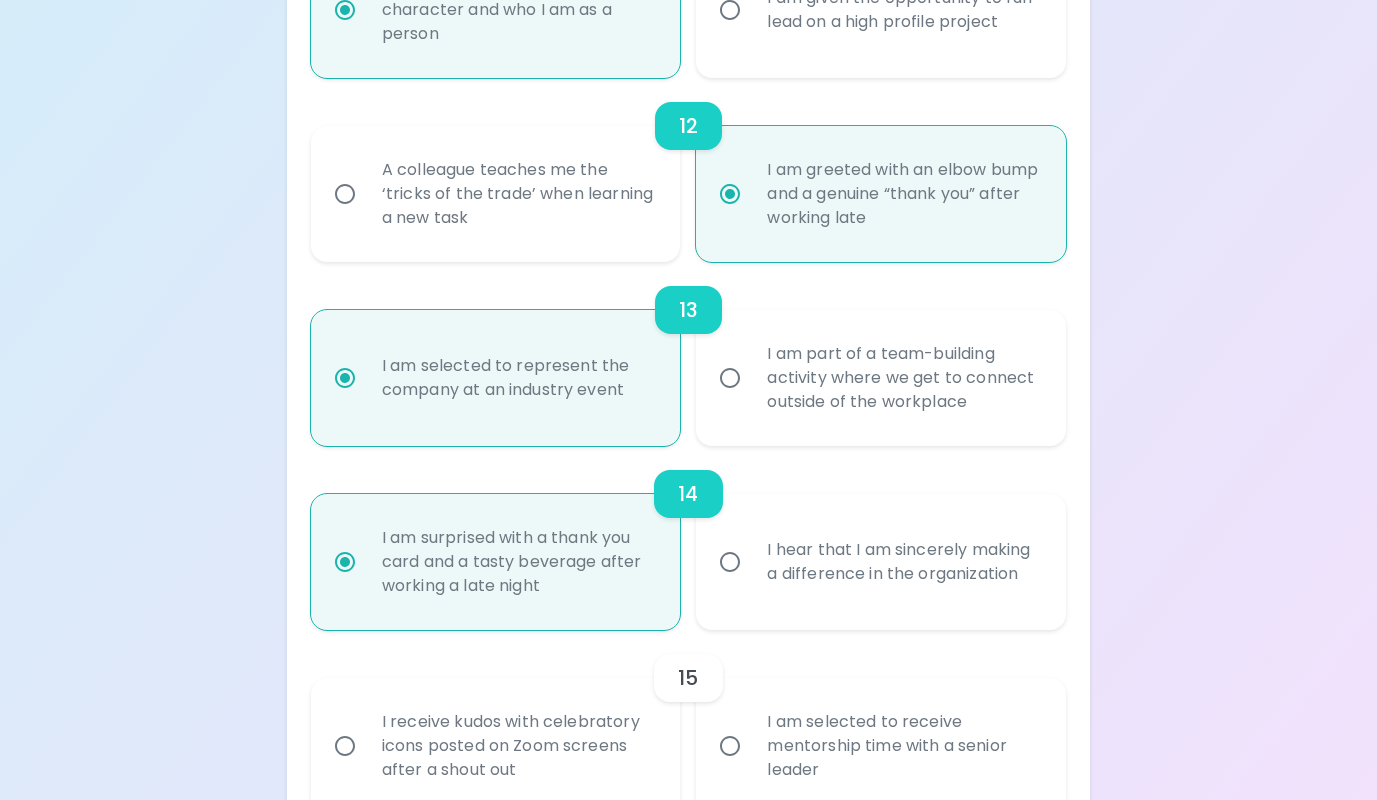 scroll, scrollTop: 2417, scrollLeft: 0, axis: vertical 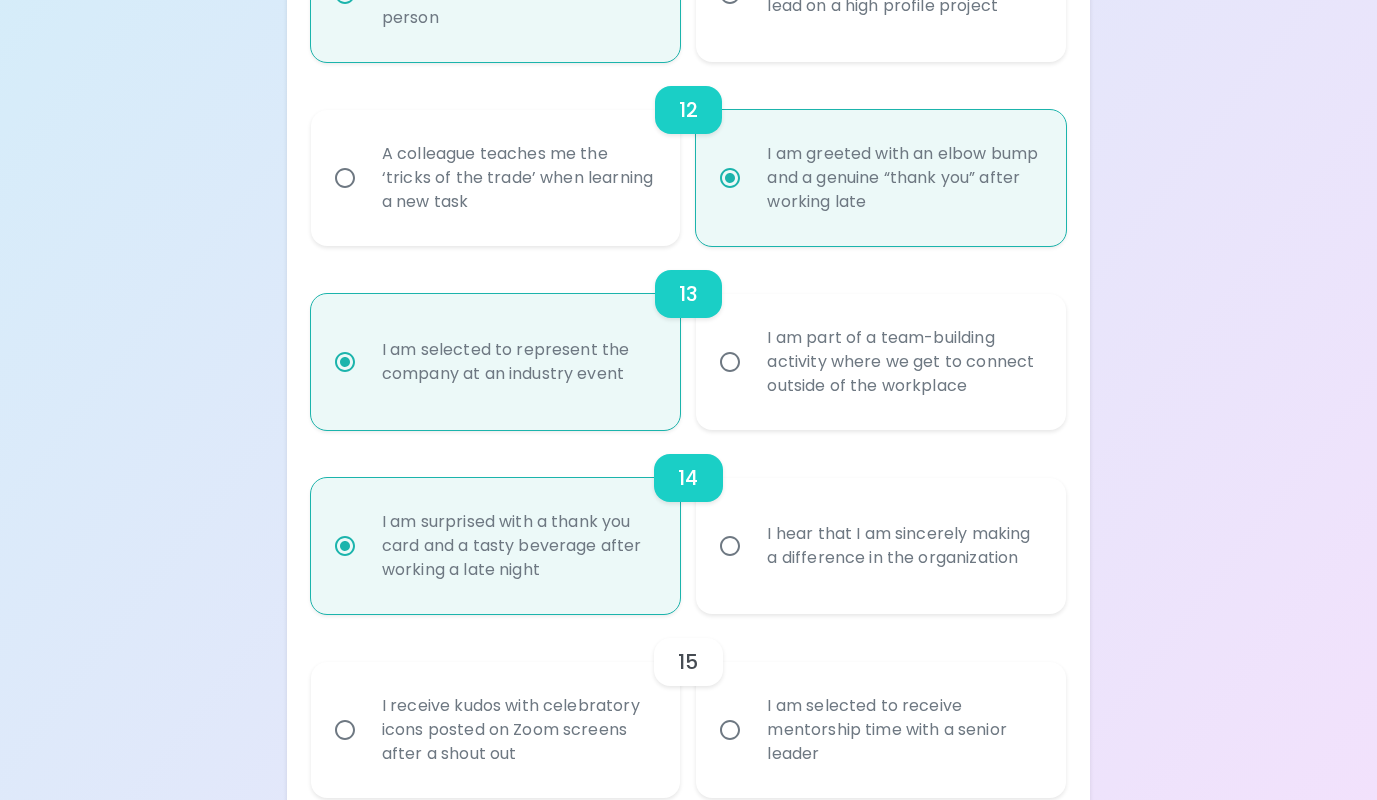 radio on "true" 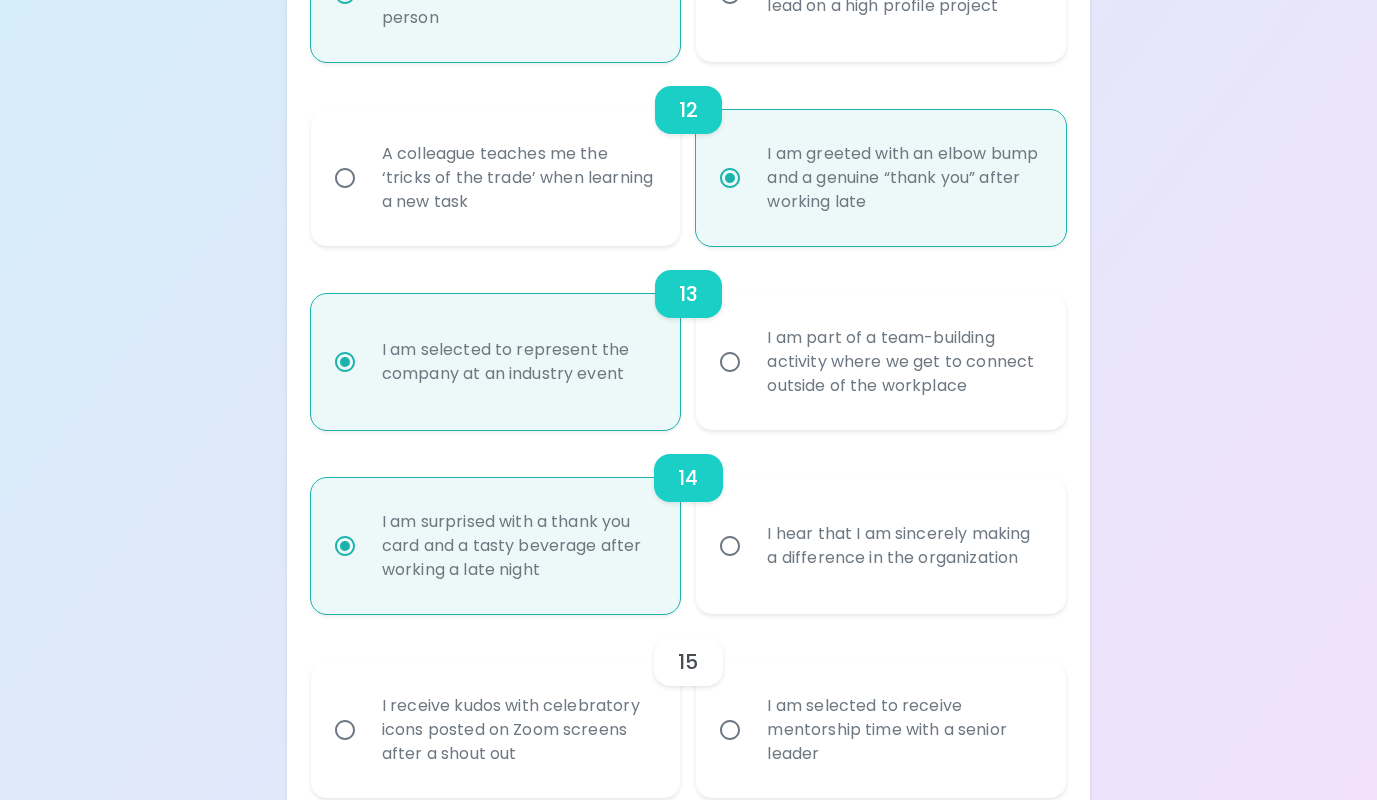radio on "false" 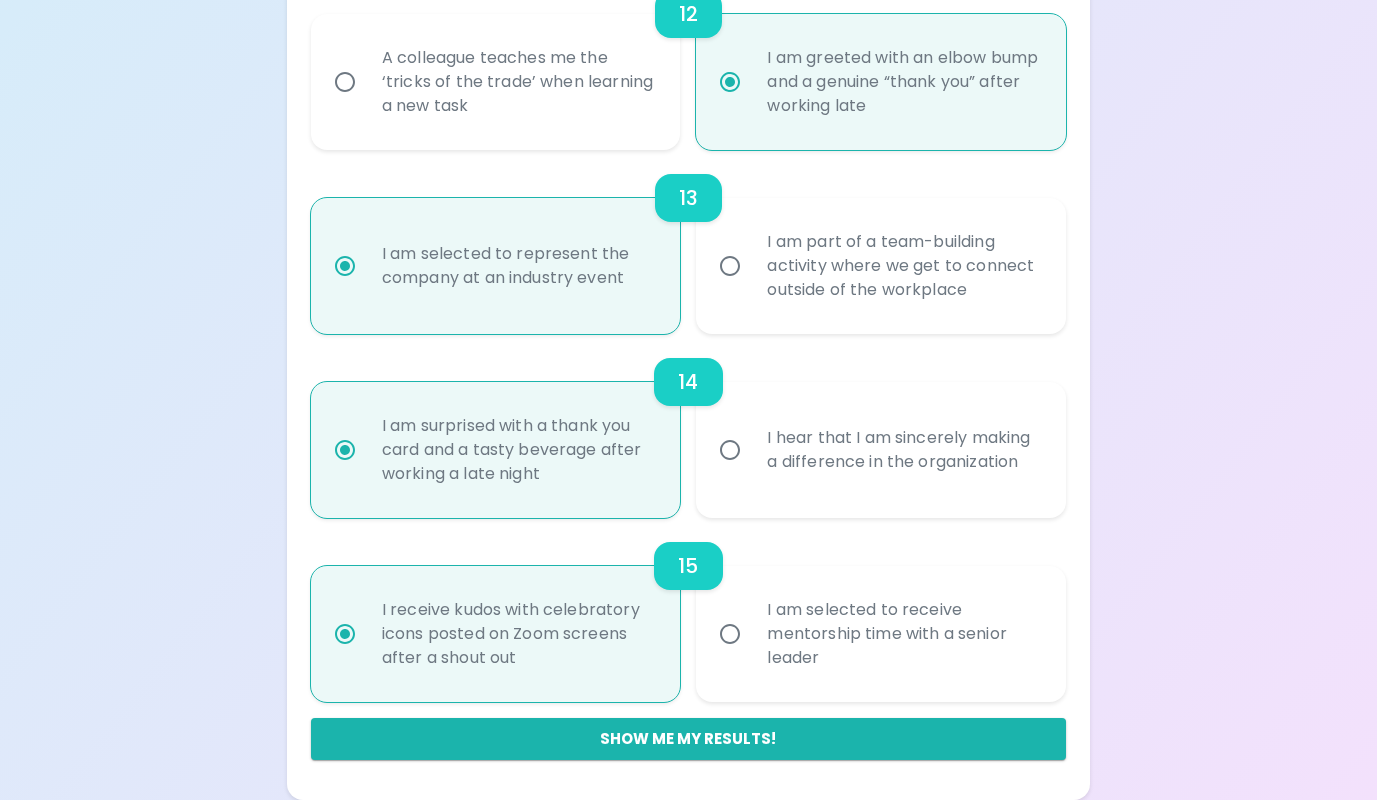 scroll, scrollTop: 2537, scrollLeft: 0, axis: vertical 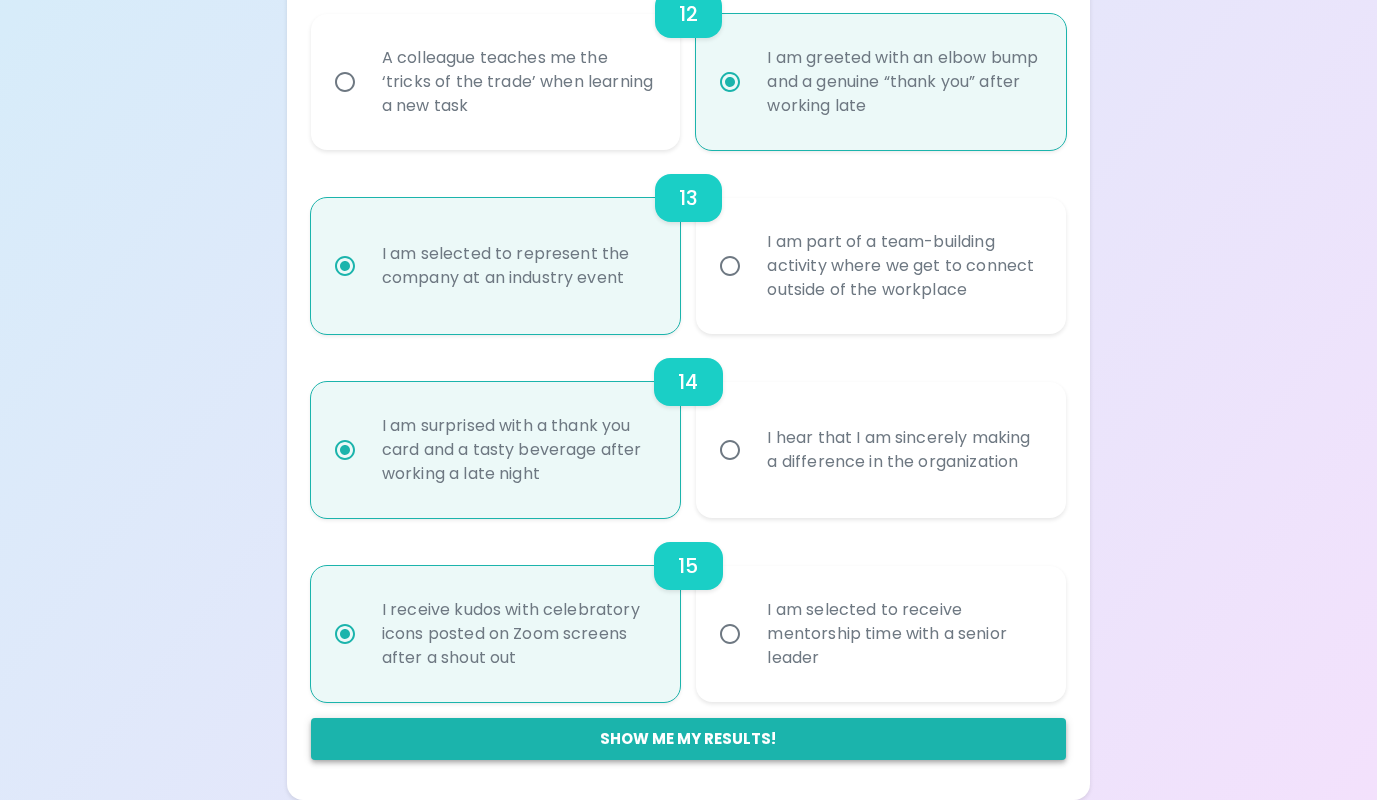 radio on "true" 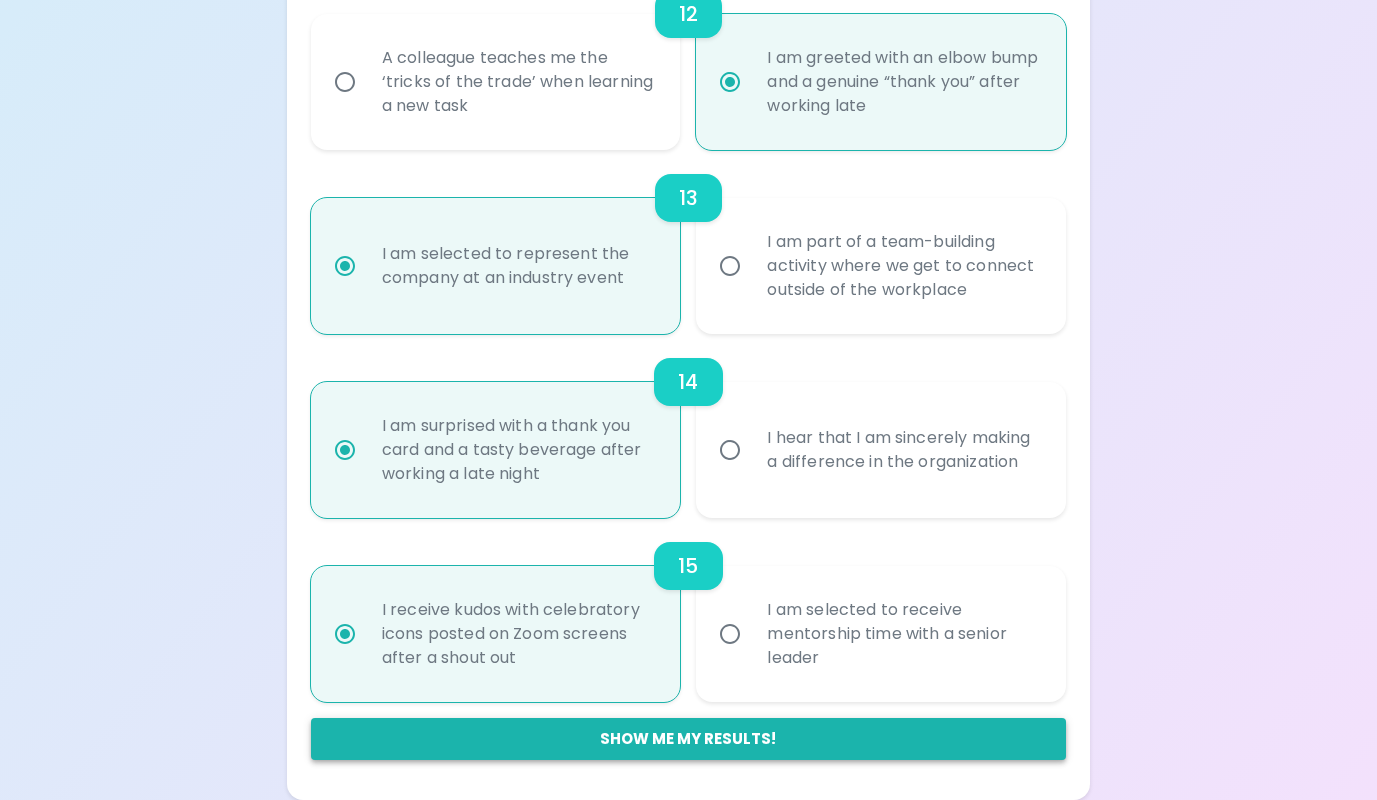 click on "Show me my results!" at bounding box center (688, 739) 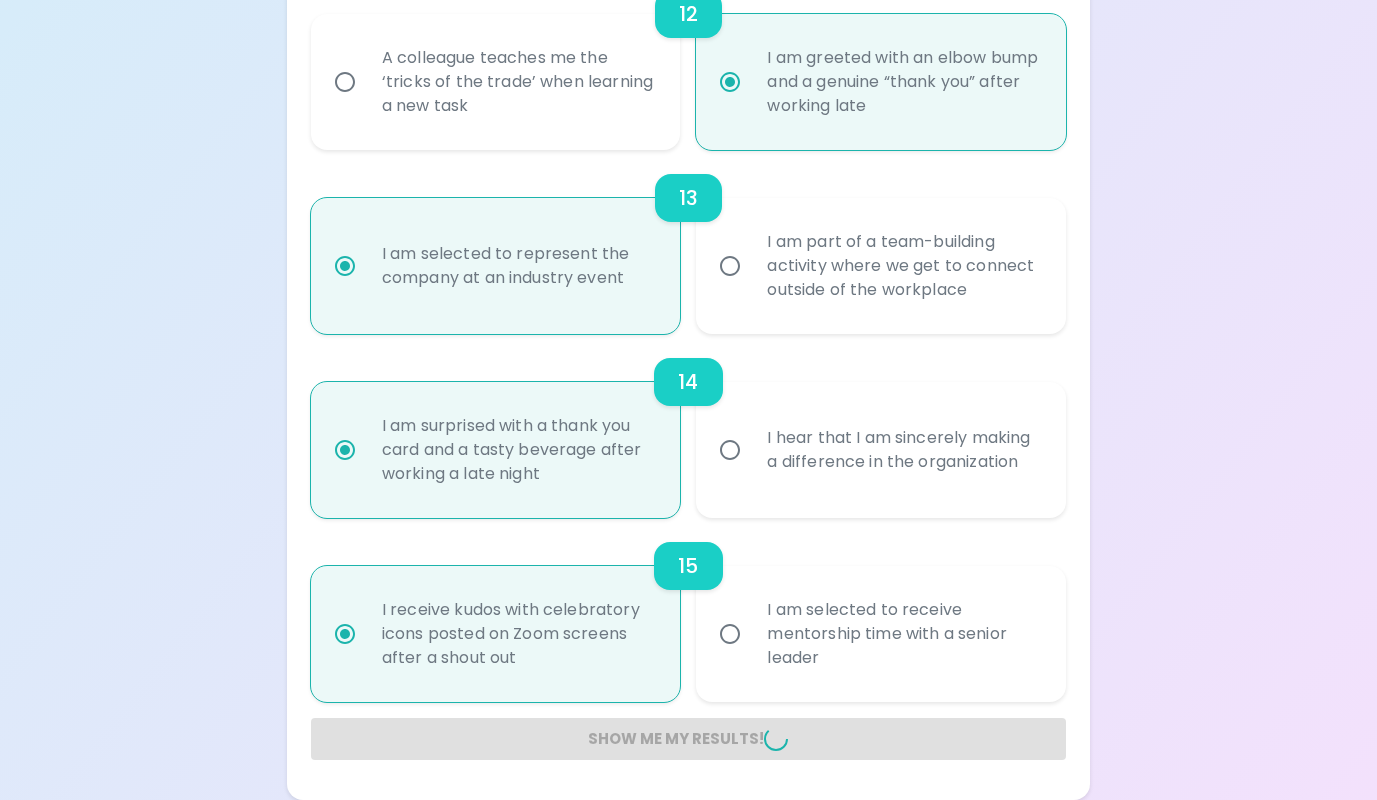 radio on "false" 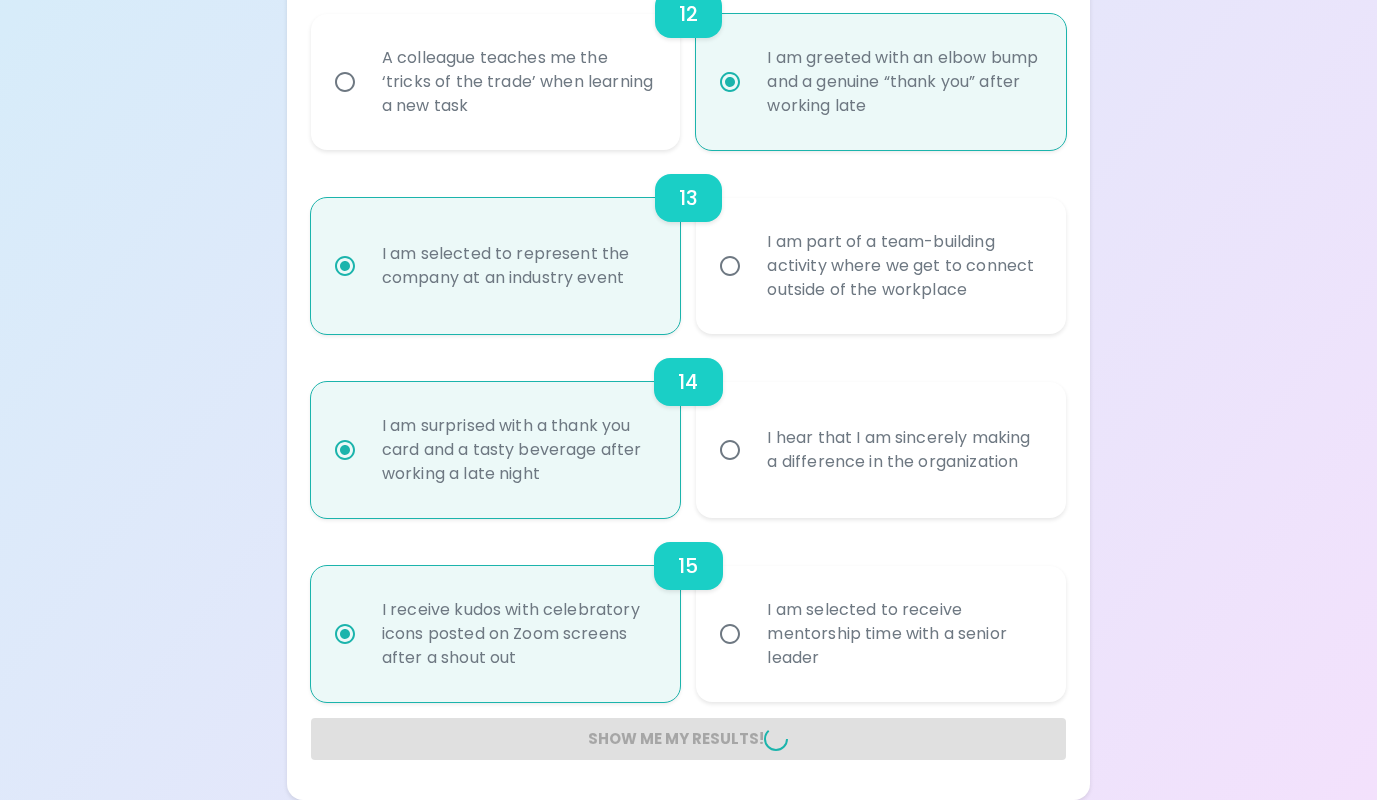 radio on "false" 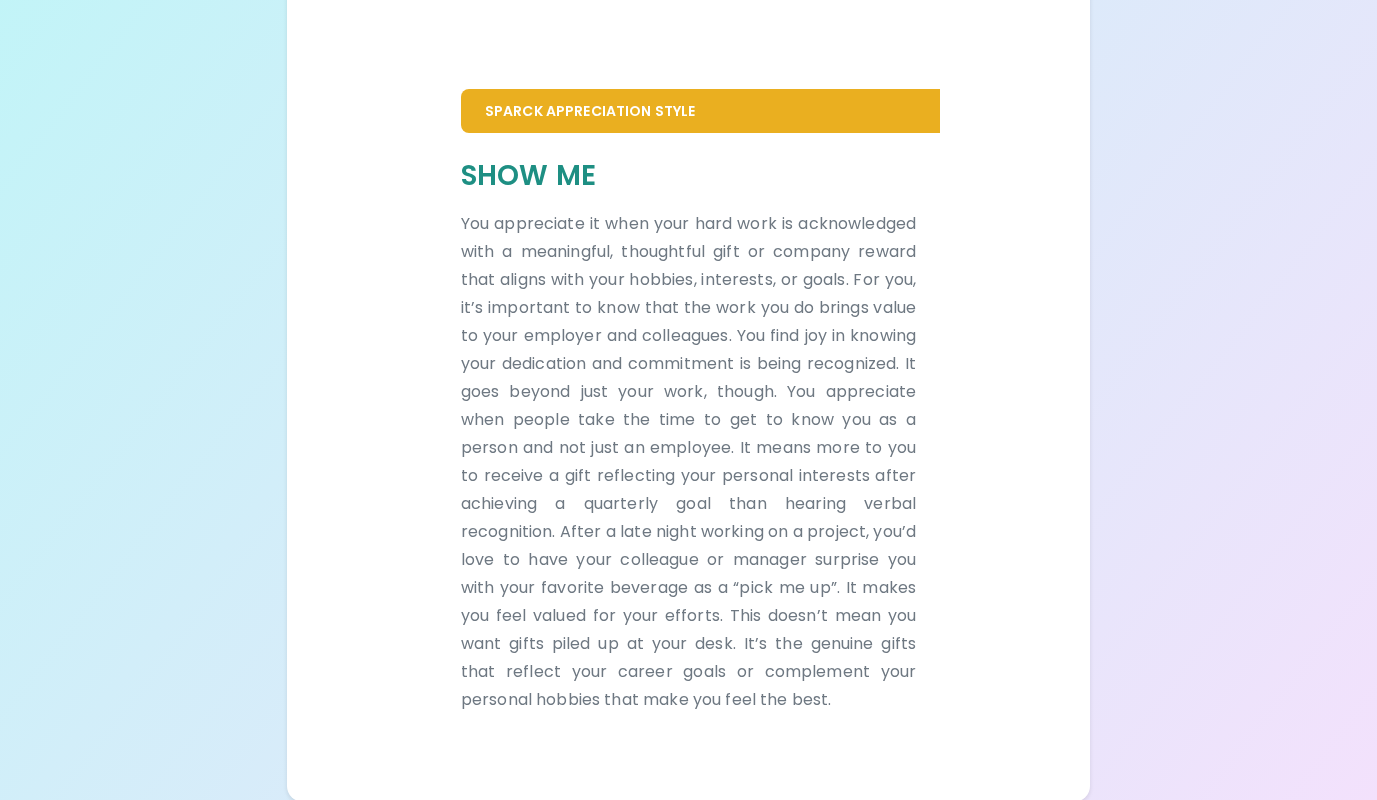 scroll, scrollTop: 404, scrollLeft: 0, axis: vertical 